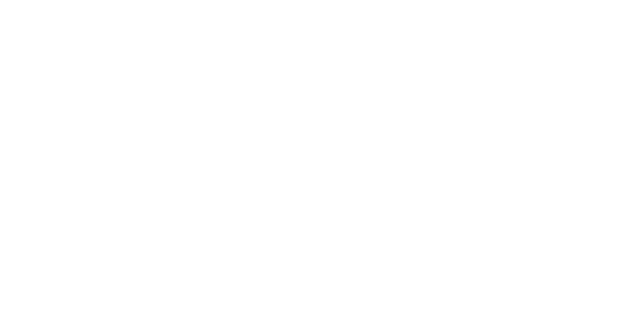 scroll, scrollTop: 0, scrollLeft: 0, axis: both 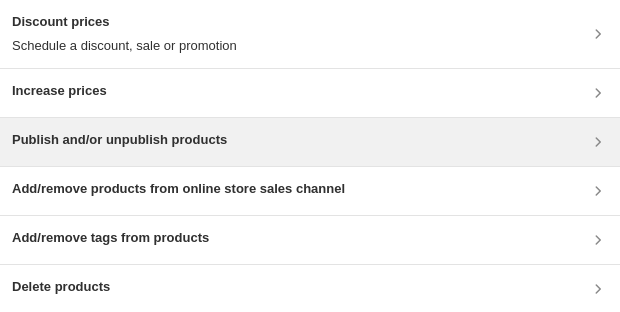 click on "Publish and/or unpublish products" at bounding box center (119, 140) 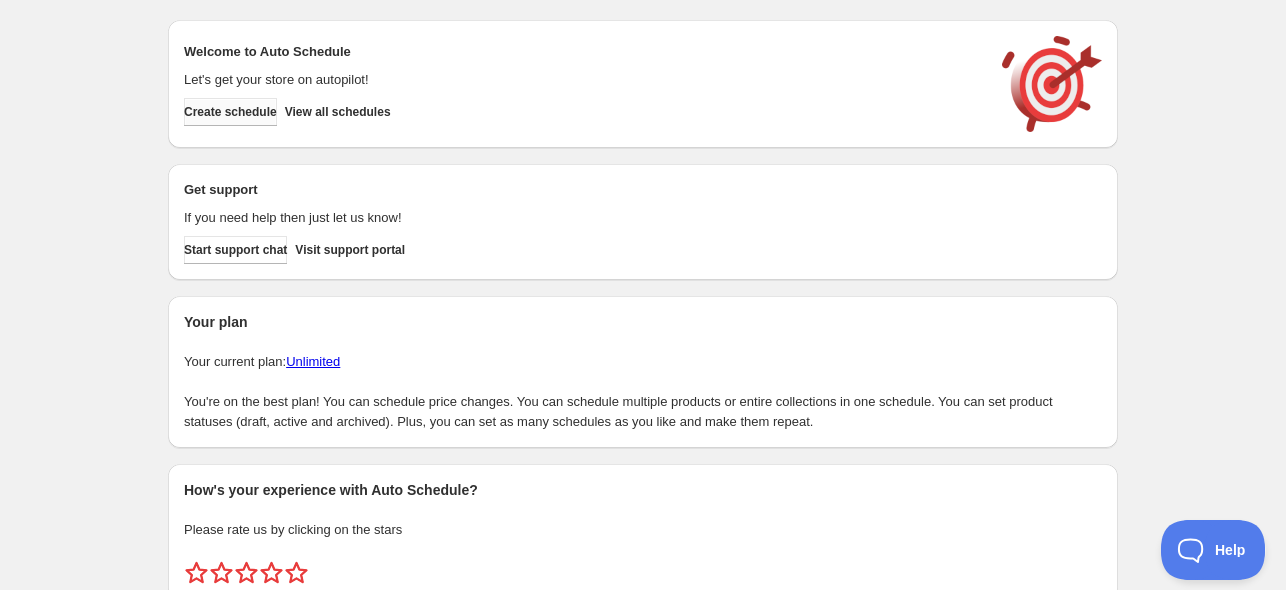 scroll, scrollTop: 0, scrollLeft: 0, axis: both 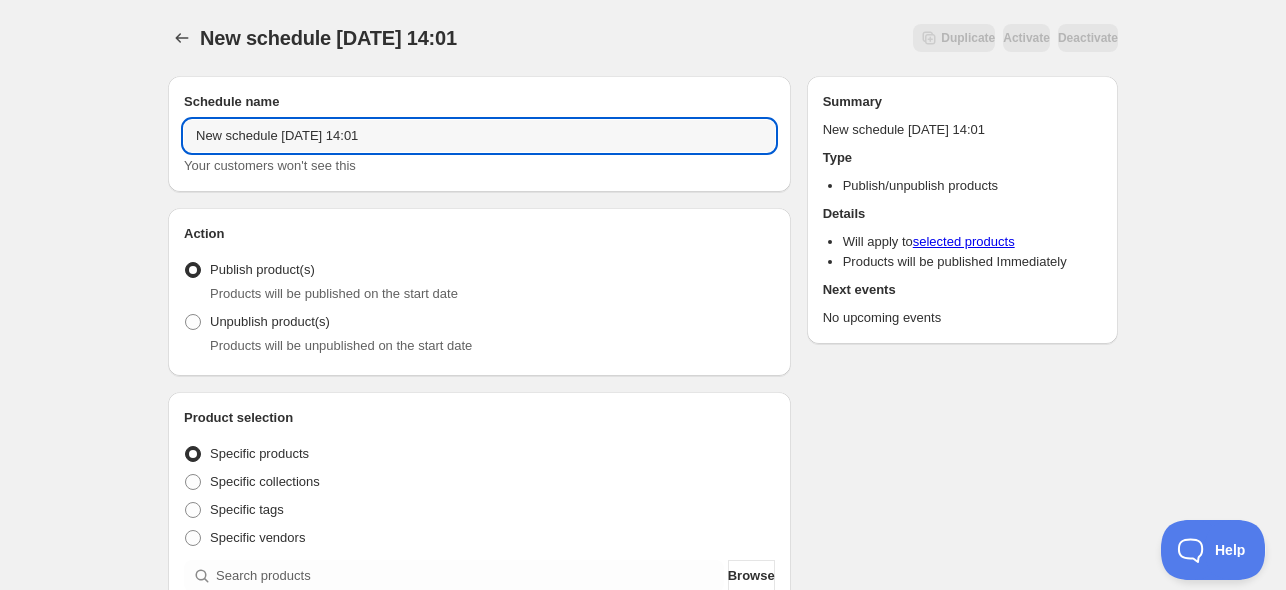 drag, startPoint x: 236, startPoint y: 142, endPoint x: -6, endPoint y: 141, distance: 242.00206 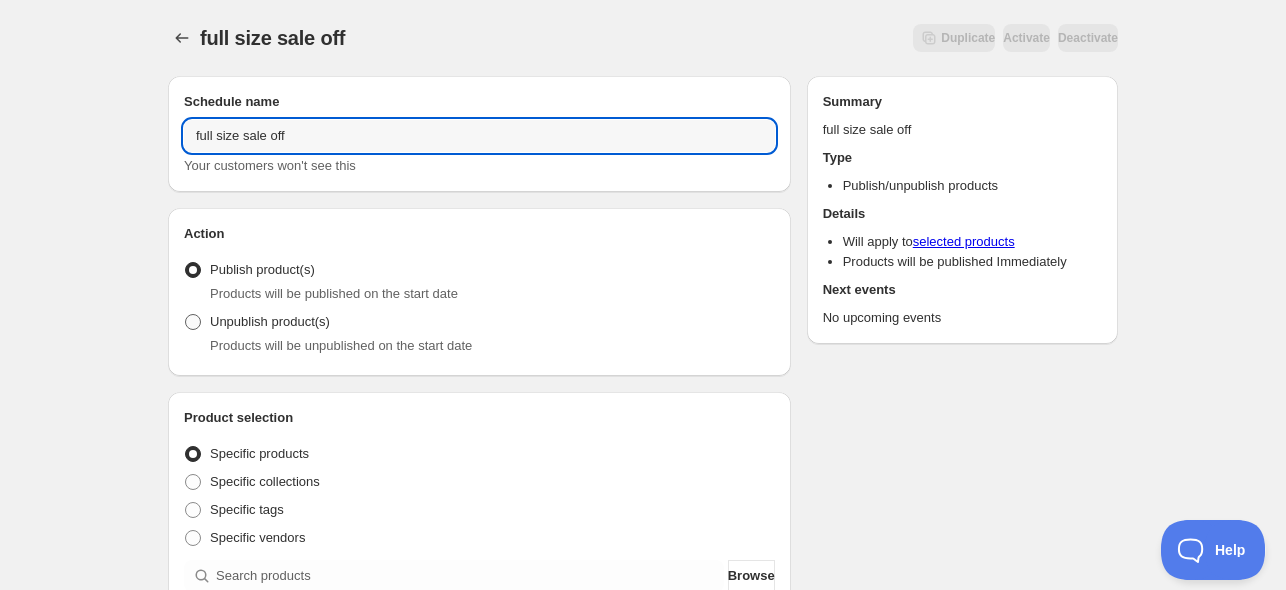 type on "full size sale off" 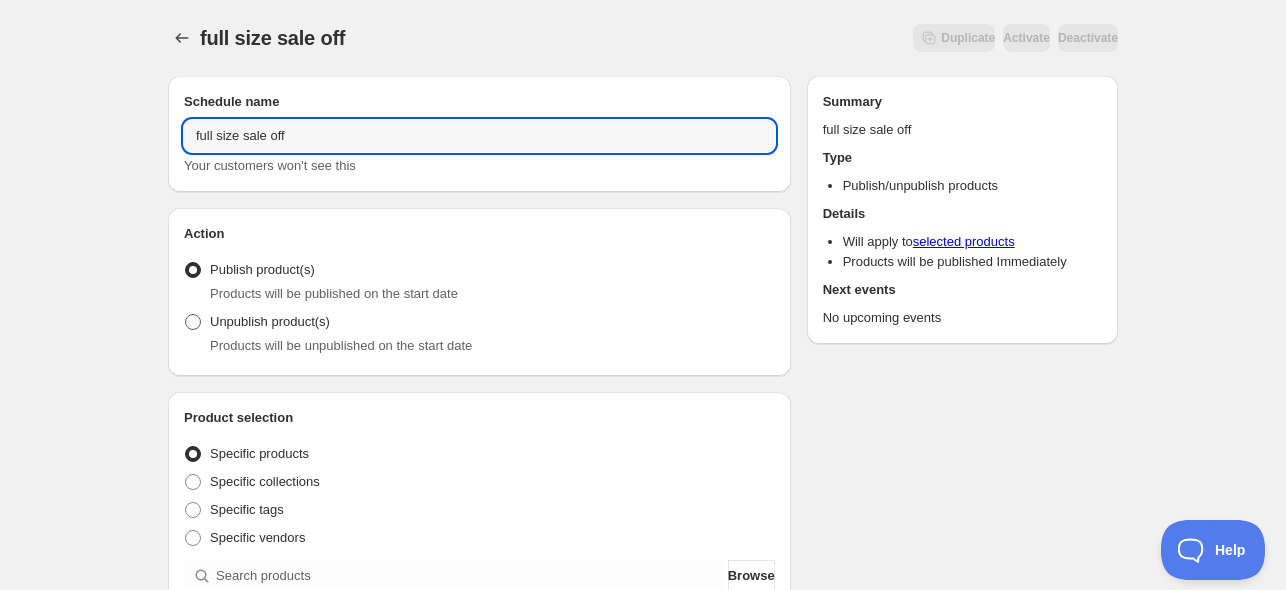 radio on "true" 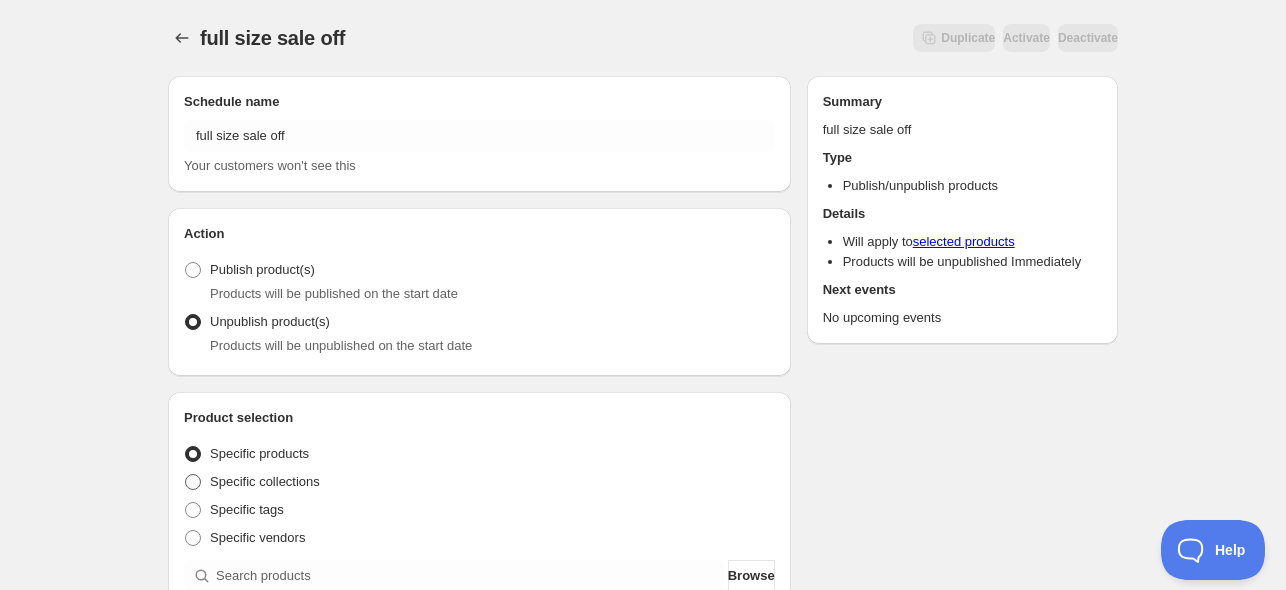 click on "Specific collections" at bounding box center (265, 481) 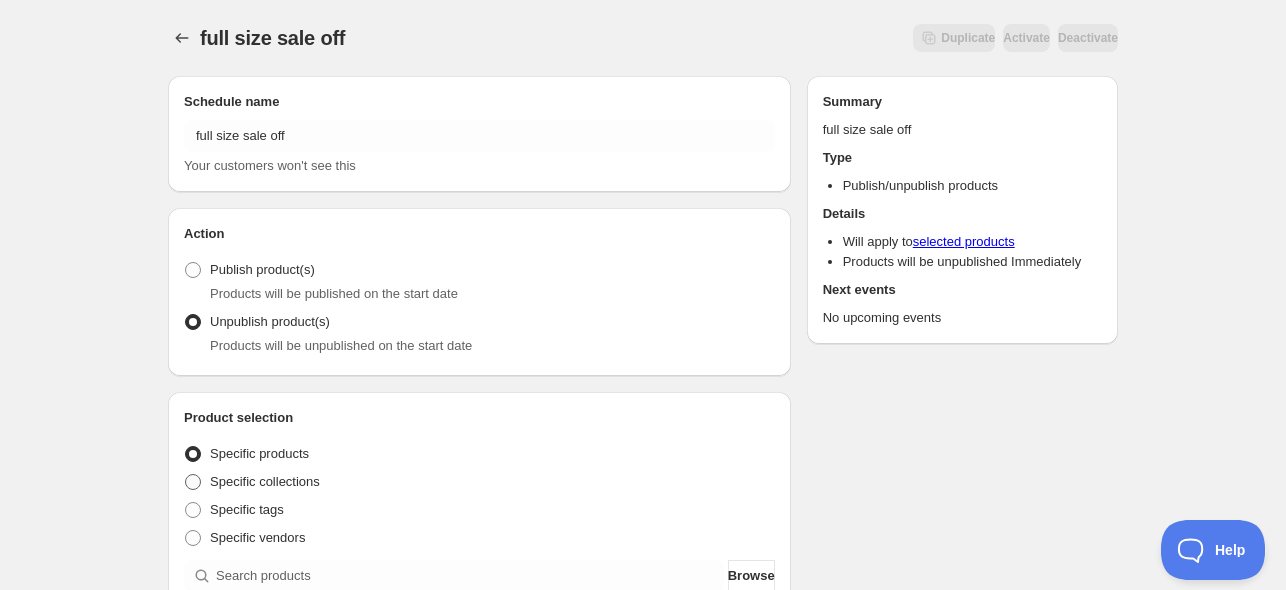 radio on "true" 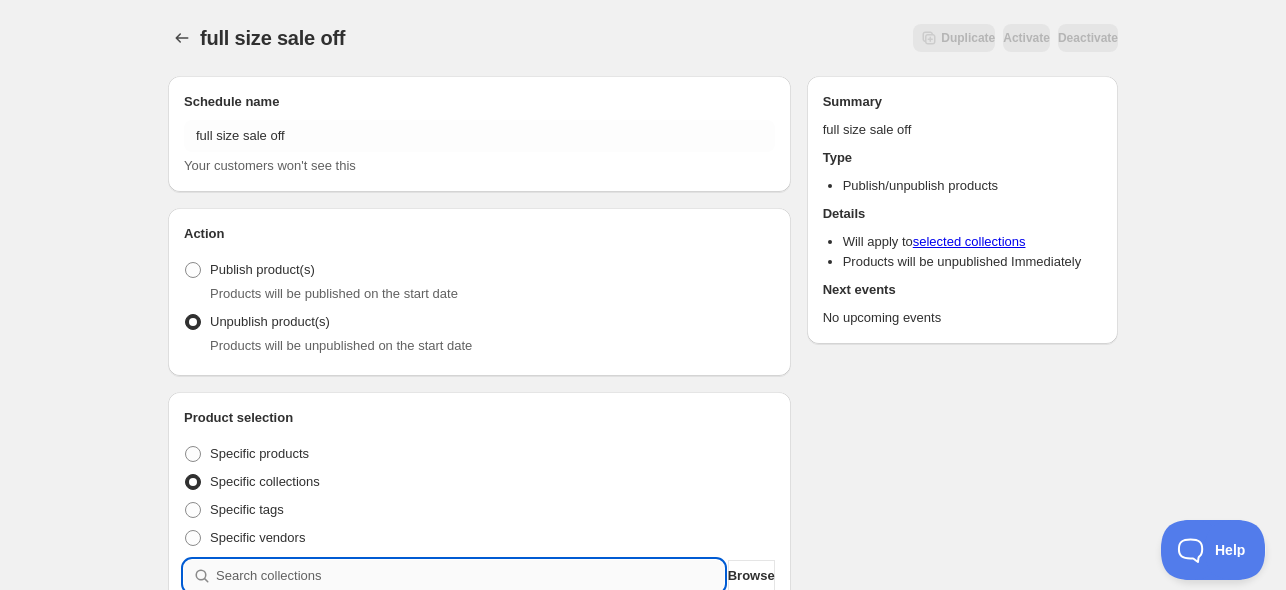 click at bounding box center (470, 576) 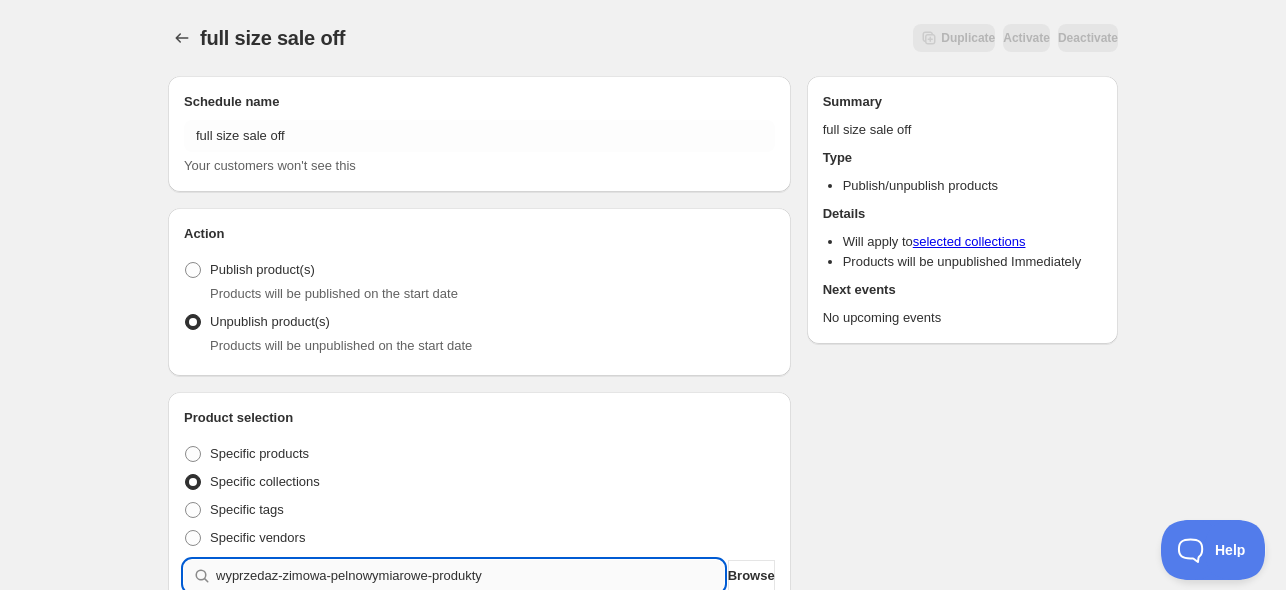 type 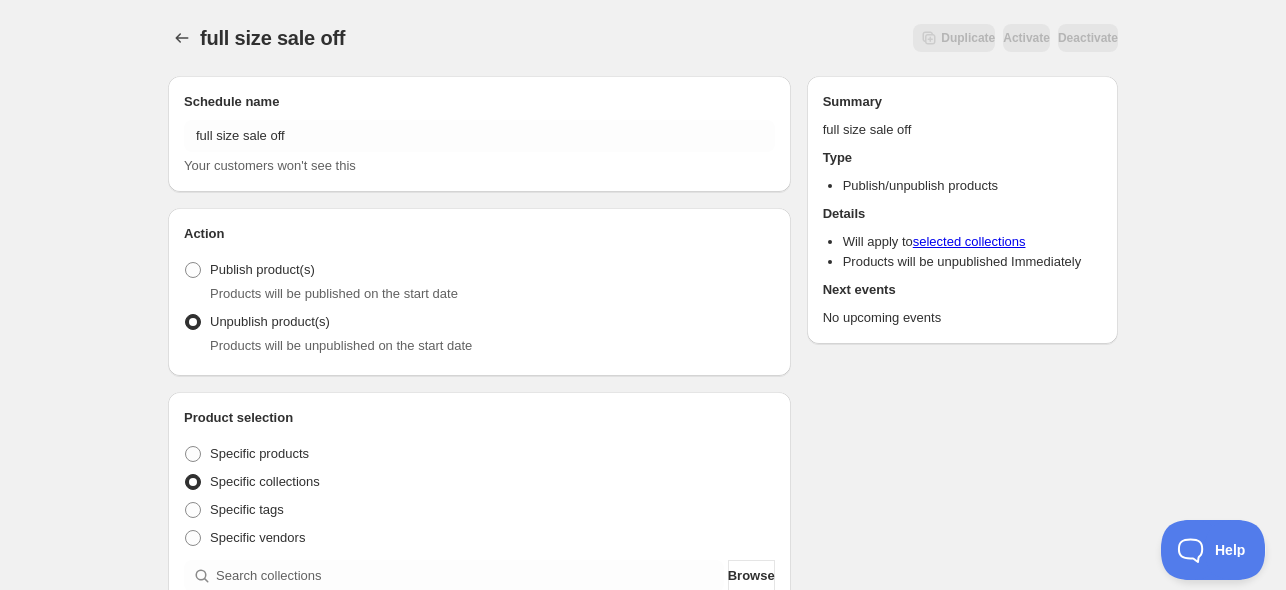 scroll, scrollTop: 400, scrollLeft: 0, axis: vertical 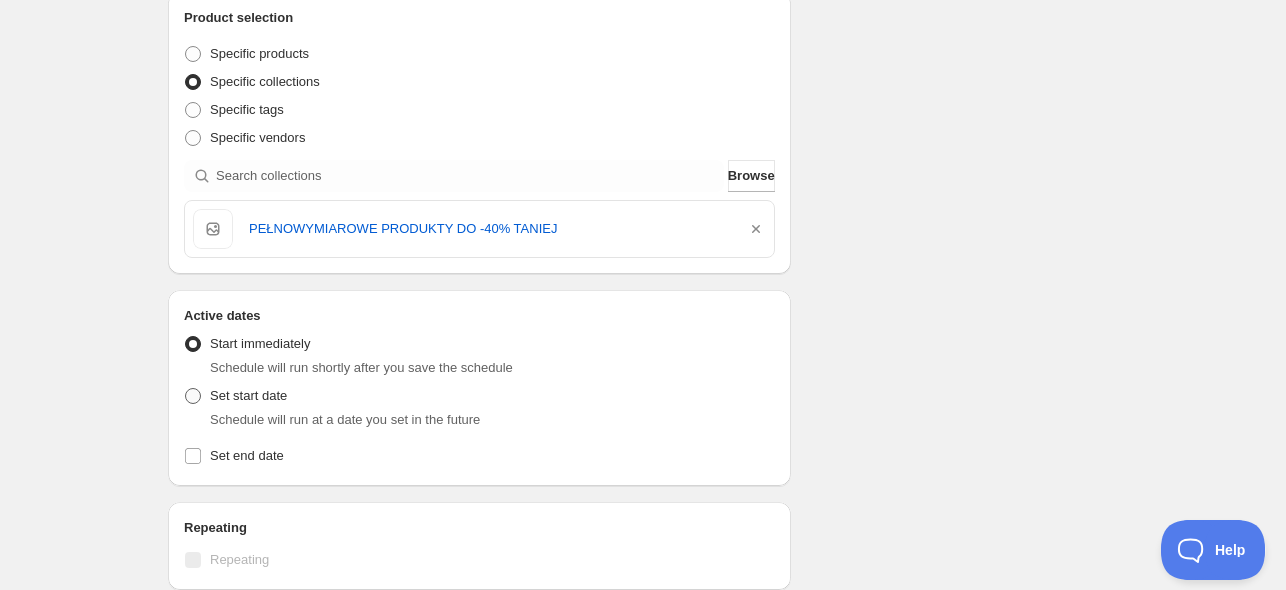 click at bounding box center (193, 396) 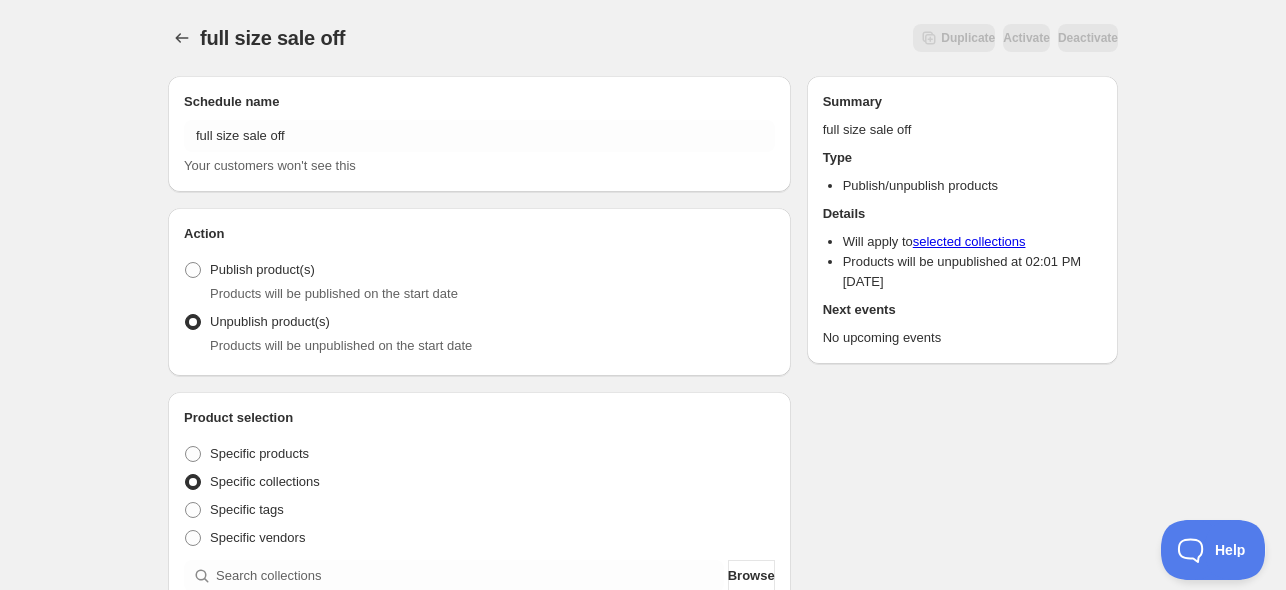 scroll, scrollTop: 400, scrollLeft: 0, axis: vertical 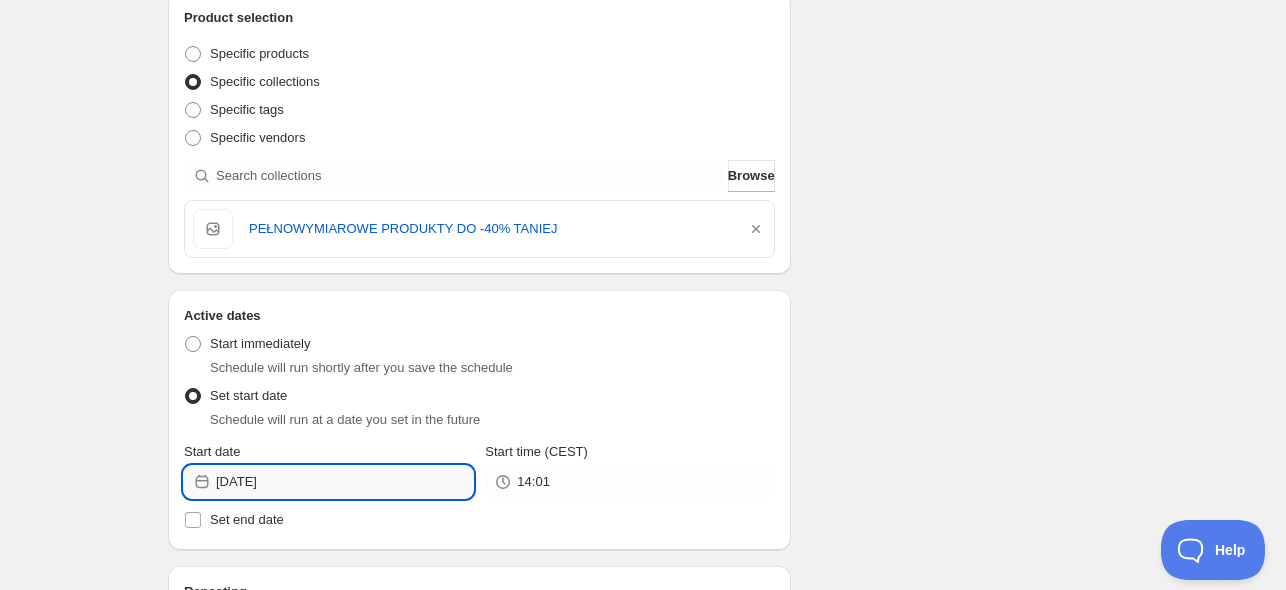 click on "2025-07-15" at bounding box center [344, 482] 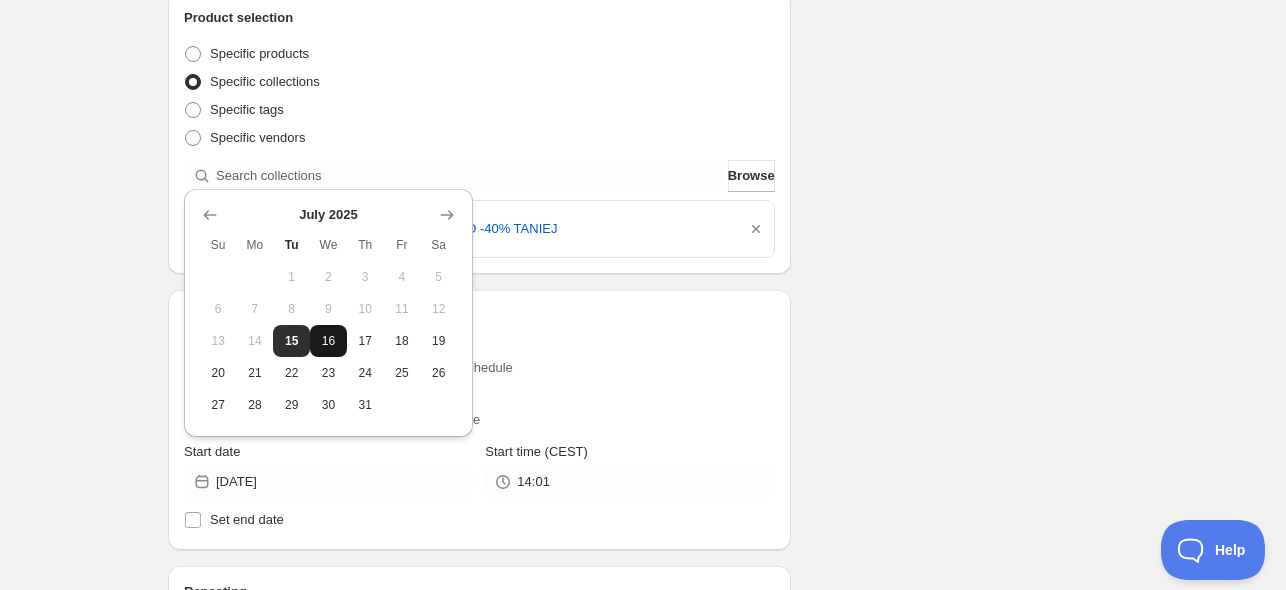 click on "16" at bounding box center [328, 341] 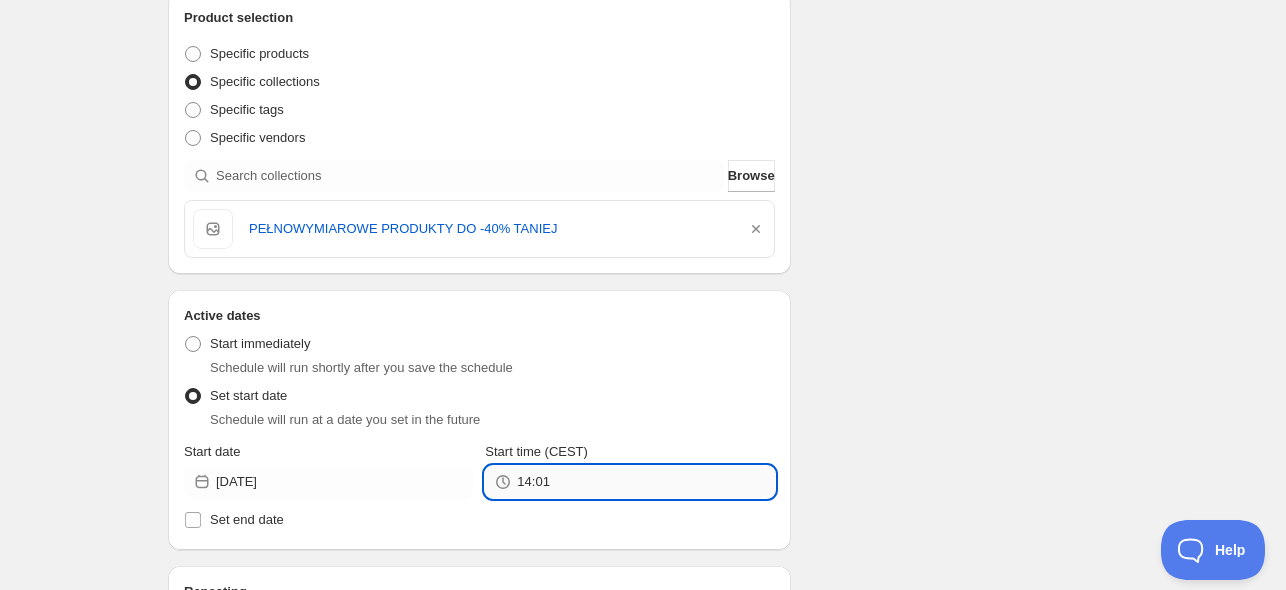 click on "14:01" at bounding box center [645, 482] 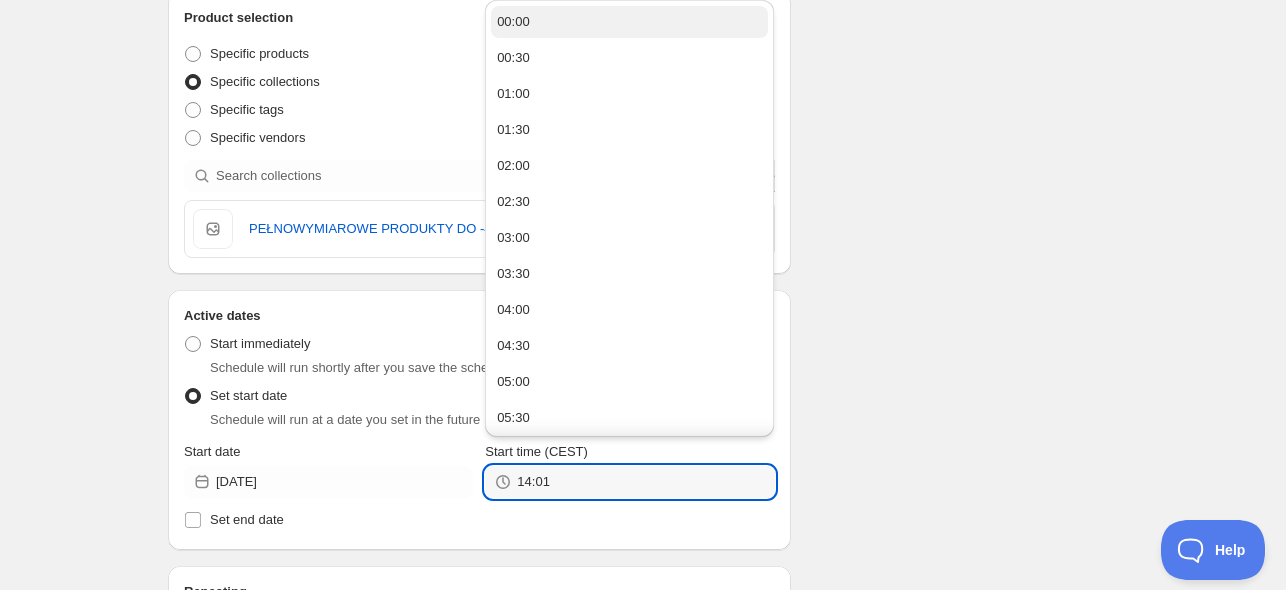 drag, startPoint x: 550, startPoint y: 15, endPoint x: 574, endPoint y: 18, distance: 24.186773 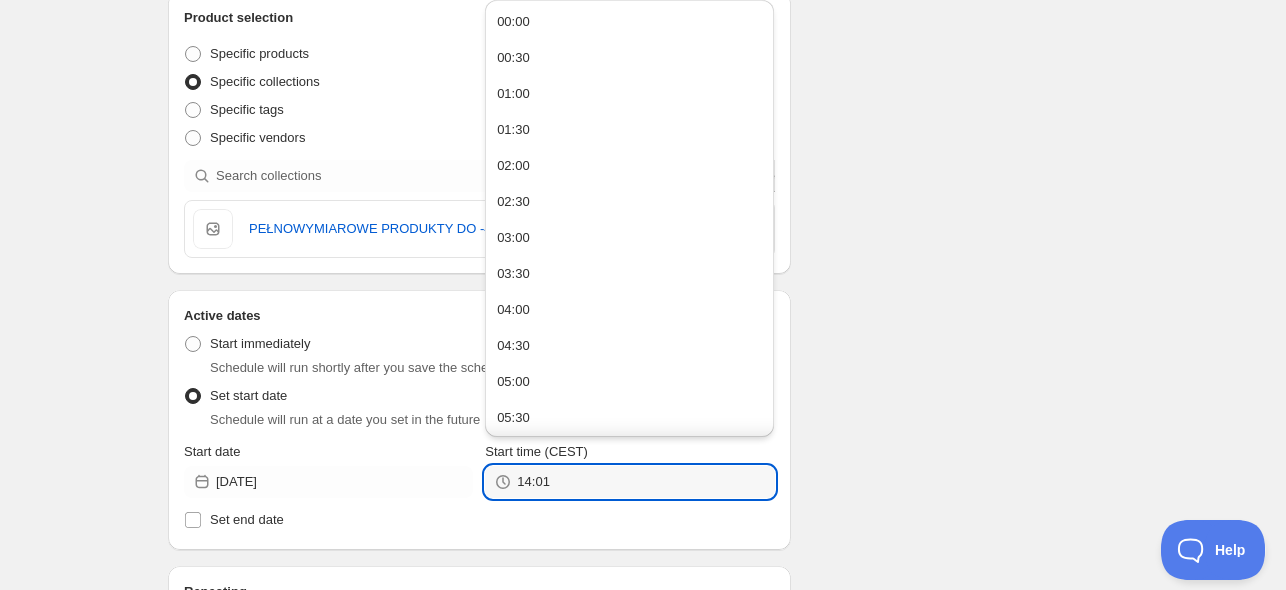 type on "00:00" 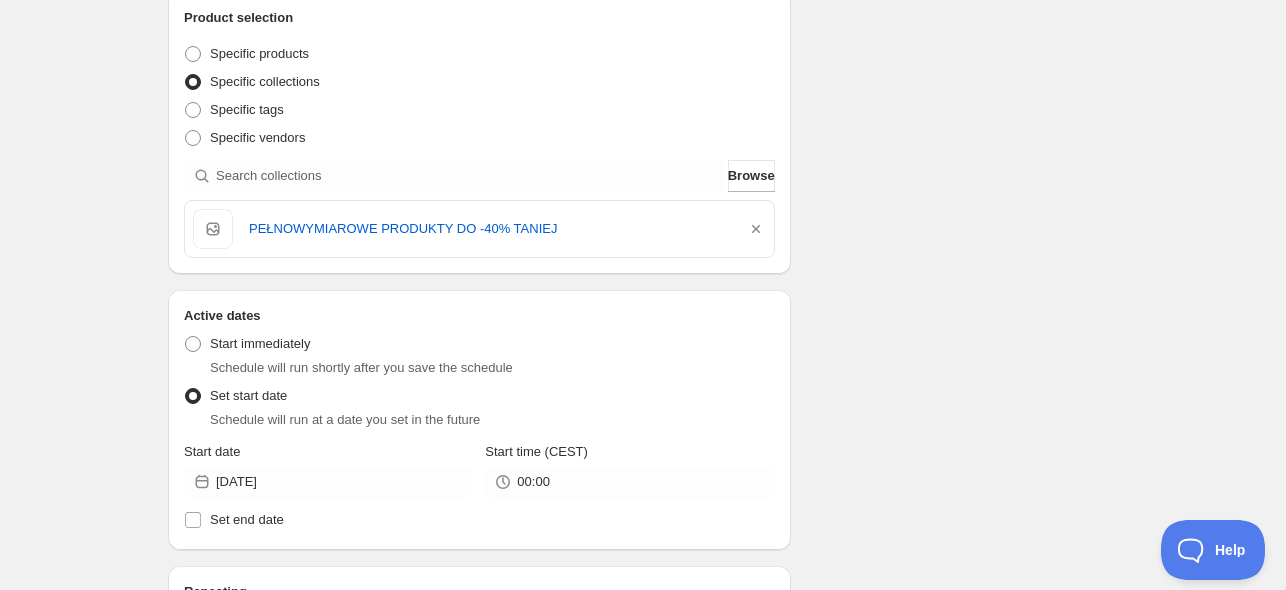 click on "Schedule name full size sale off Your customers won't see this Action Action Publish product(s) Products will be published on the start date Unpublish product(s) Products will be unpublished on the start date Product selection Entity type Specific products Specific collections Specific tags Specific vendors Browse PEŁNOWYMIAROWE PRODUKTY DO -40% TANIEJ Active dates Active Date Type Start immediately Schedule will run shortly after you save the schedule Set start date Schedule will run at a date you set in the future Start date 2025-07-16 Start time (CEST) 00:00 Set end date Repeating Repeating Ok Cancel Every 1 Date range Days Weeks Months Years Days Ends Never On specific date After a number of occurances Tags Add/remove tags to products for the duration of the schedule Countdown timer Show a countdown timer on the product page The countdown timer will show the time remaining until the end of the schedule. Remember to add the Countdown Timer block to your theme and configure it to your liking. Sales channel" at bounding box center (635, 435) 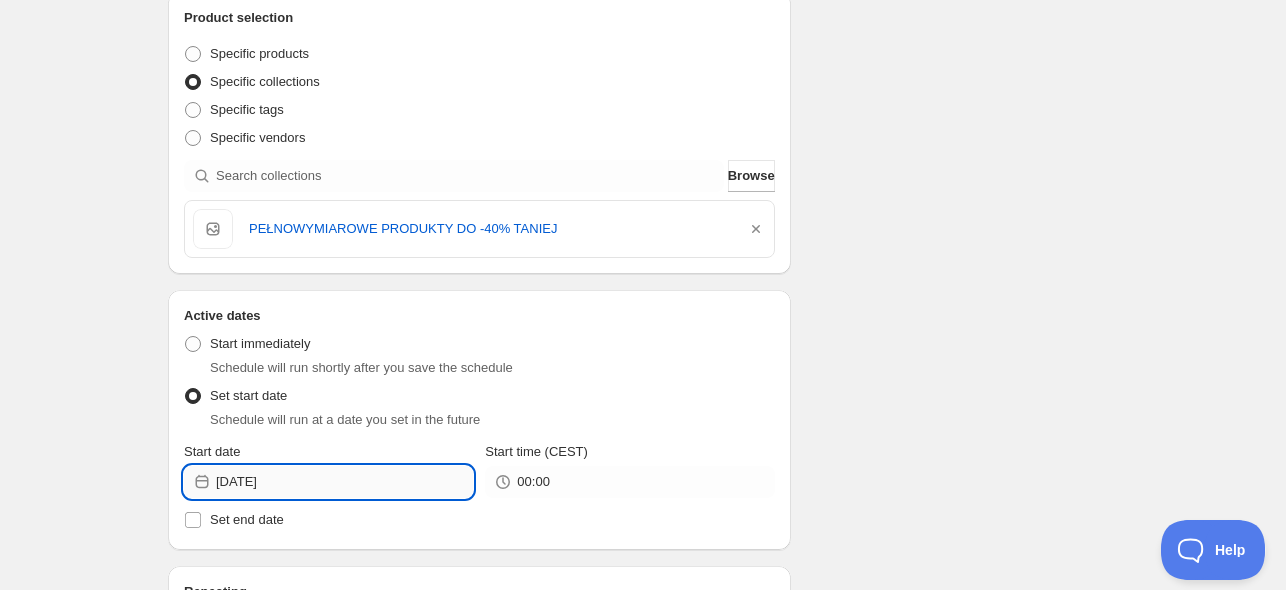 click on "2025-07-16" at bounding box center (344, 482) 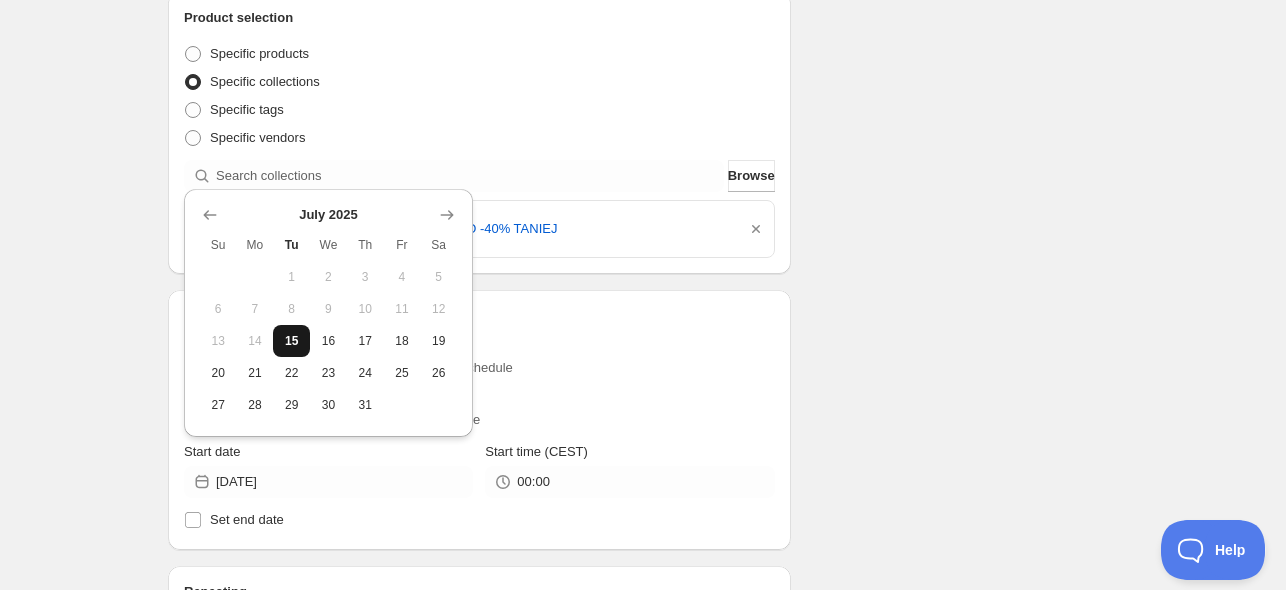 click on "15" at bounding box center [291, 341] 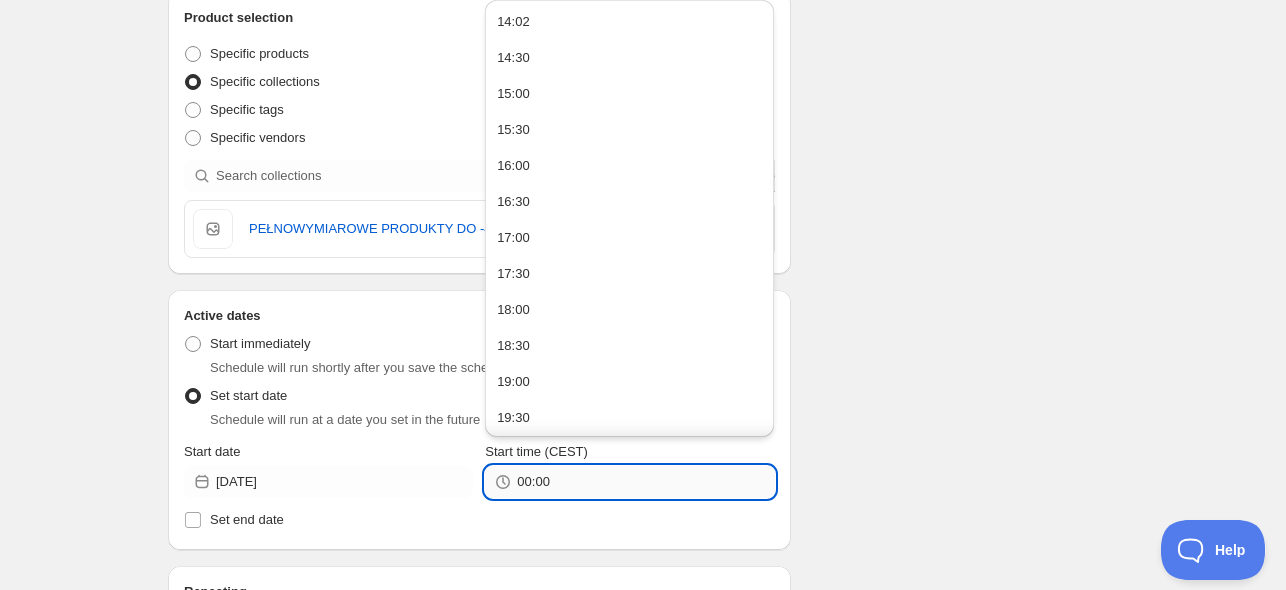click on "00:00" at bounding box center [645, 482] 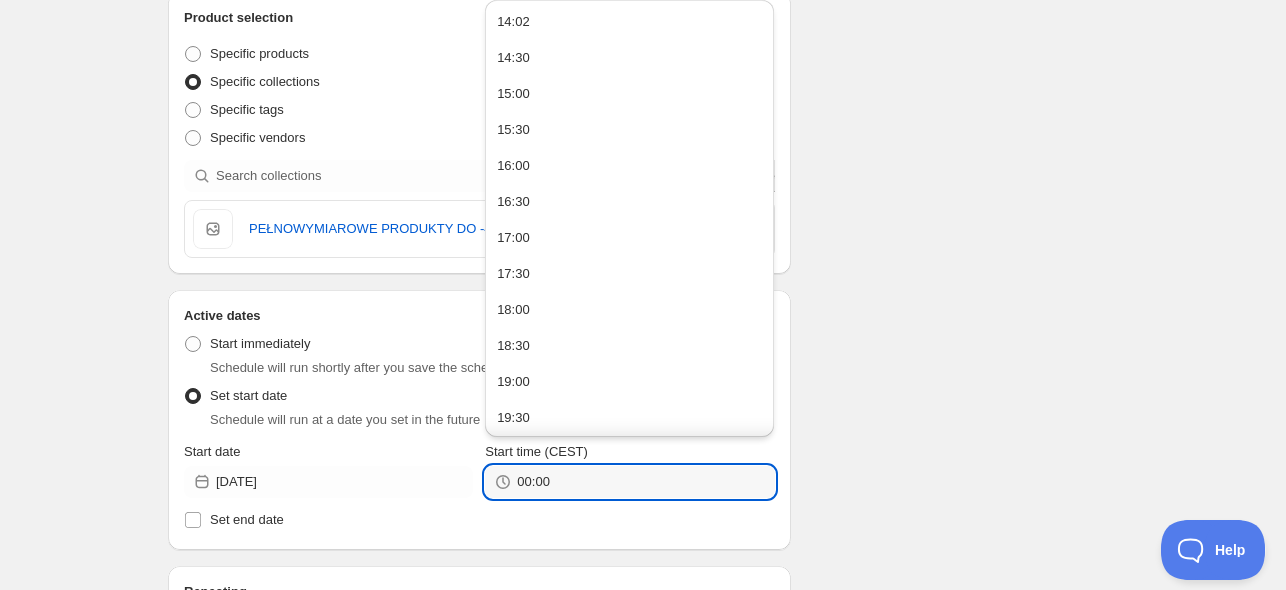 scroll, scrollTop: 291, scrollLeft: 0, axis: vertical 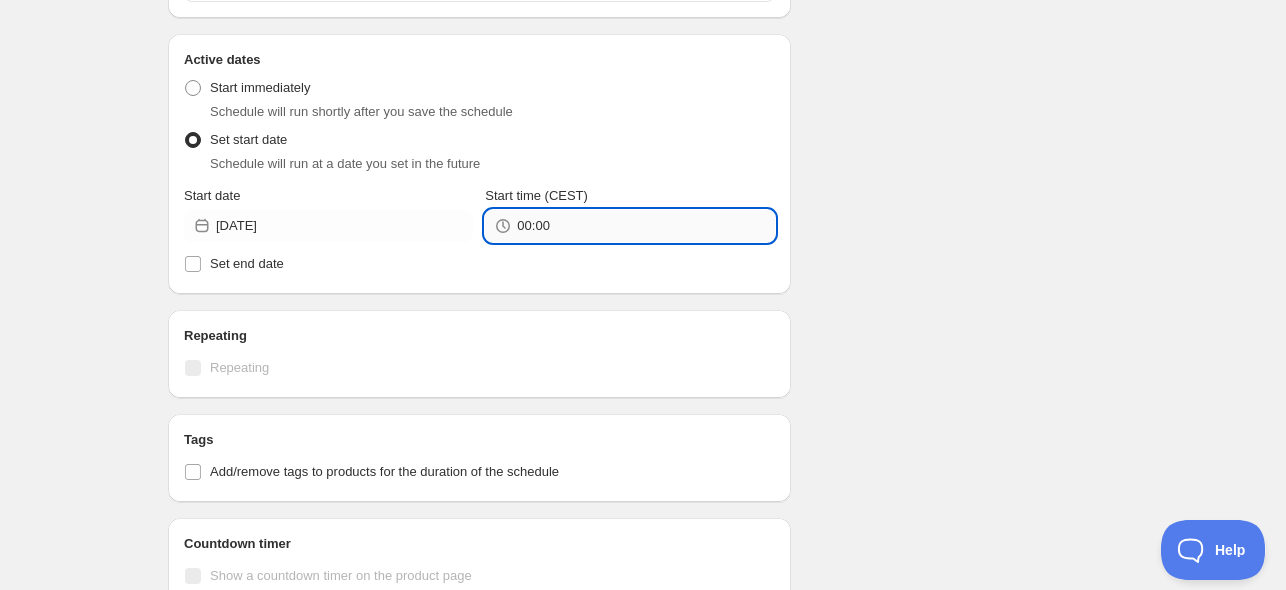 click on "00:00" at bounding box center (645, 226) 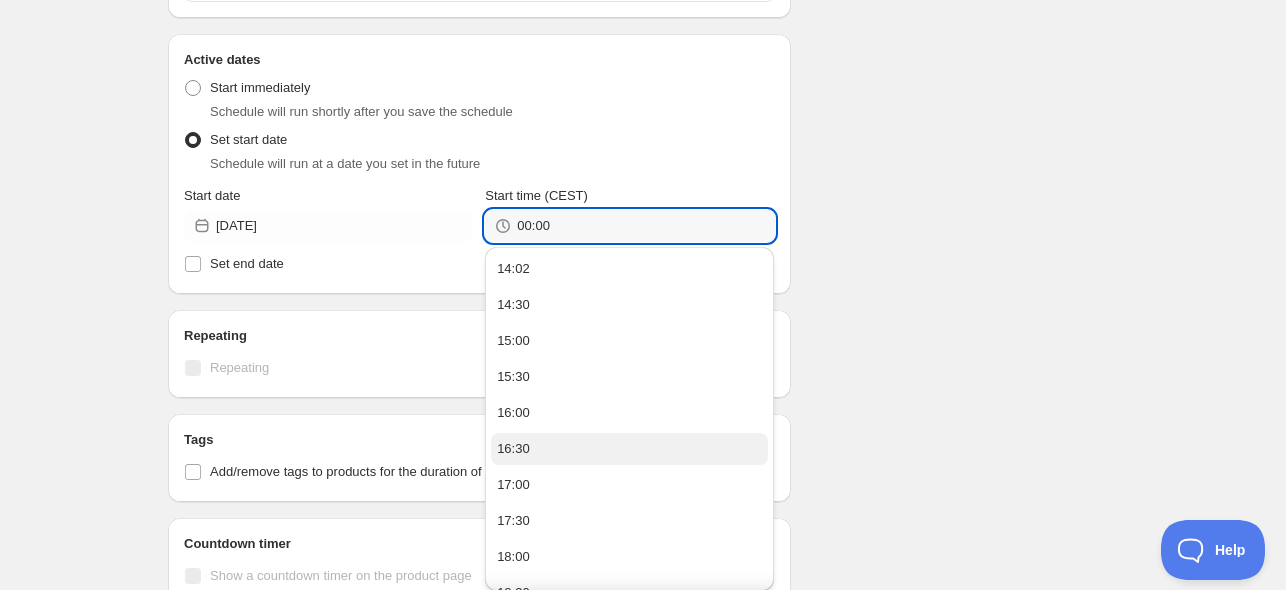 scroll, scrollTop: 383, scrollLeft: 0, axis: vertical 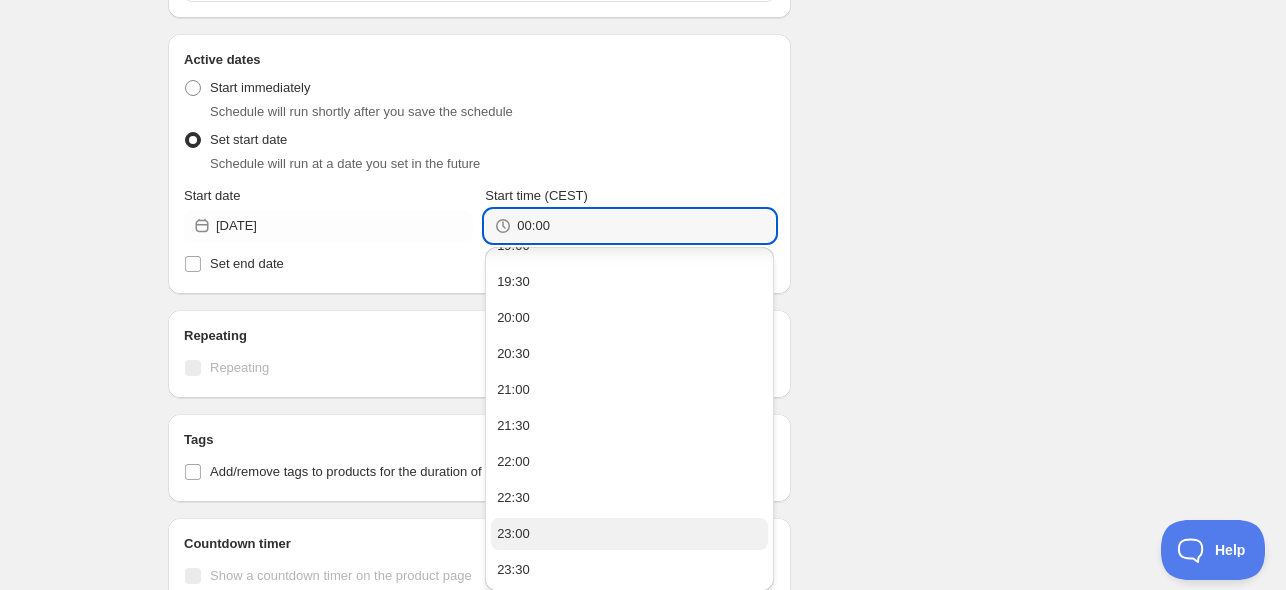 click on "14:02 14:30 15:00 15:30 16:00 16:30 17:00 17:30 18:00 18:30 19:00 19:30 20:00 20:30 21:00 21:30 22:00 22:30 23:00 23:30" at bounding box center (629, 228) 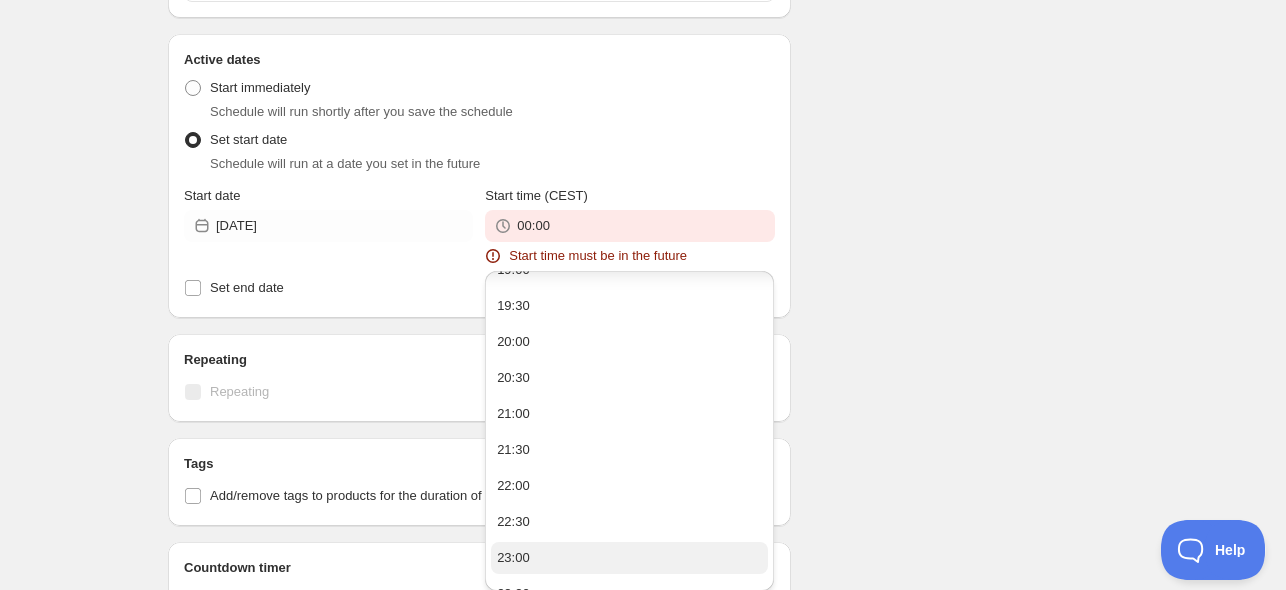 click on "23:00" at bounding box center (629, 558) 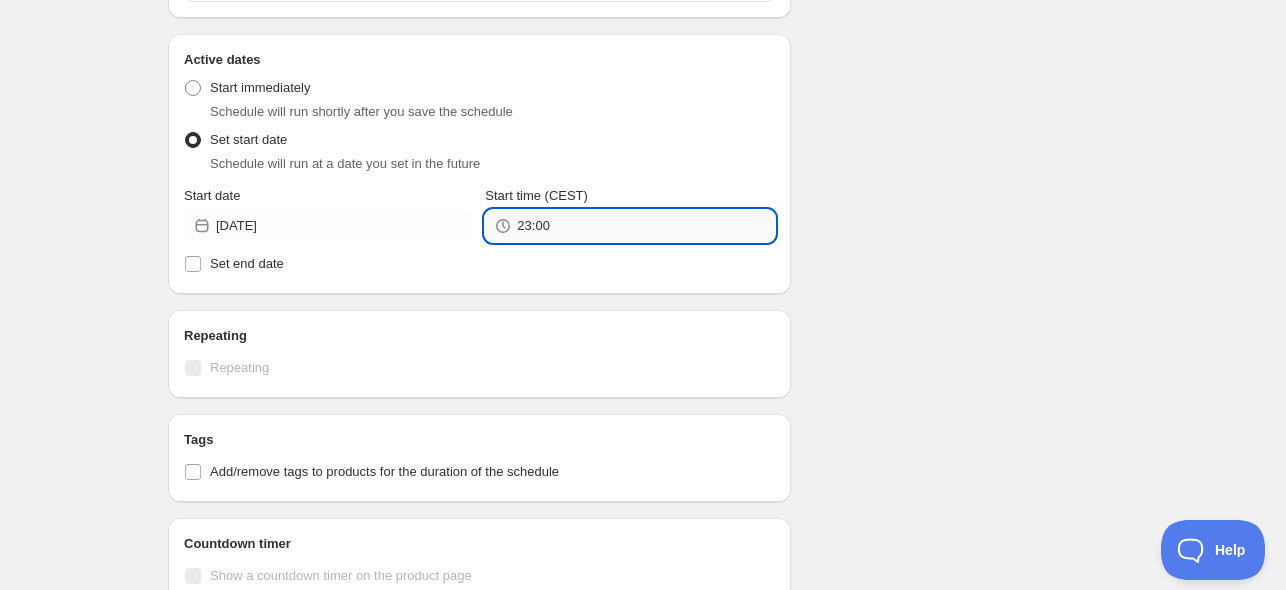 click on "23:00" at bounding box center (645, 226) 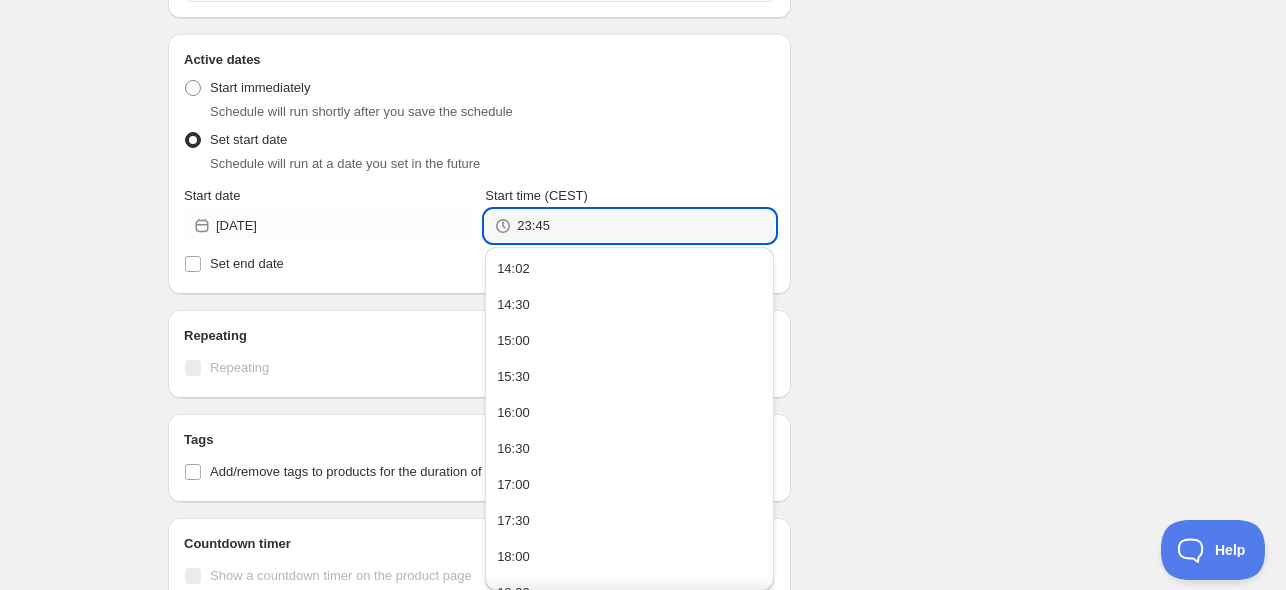 type on "23:45" 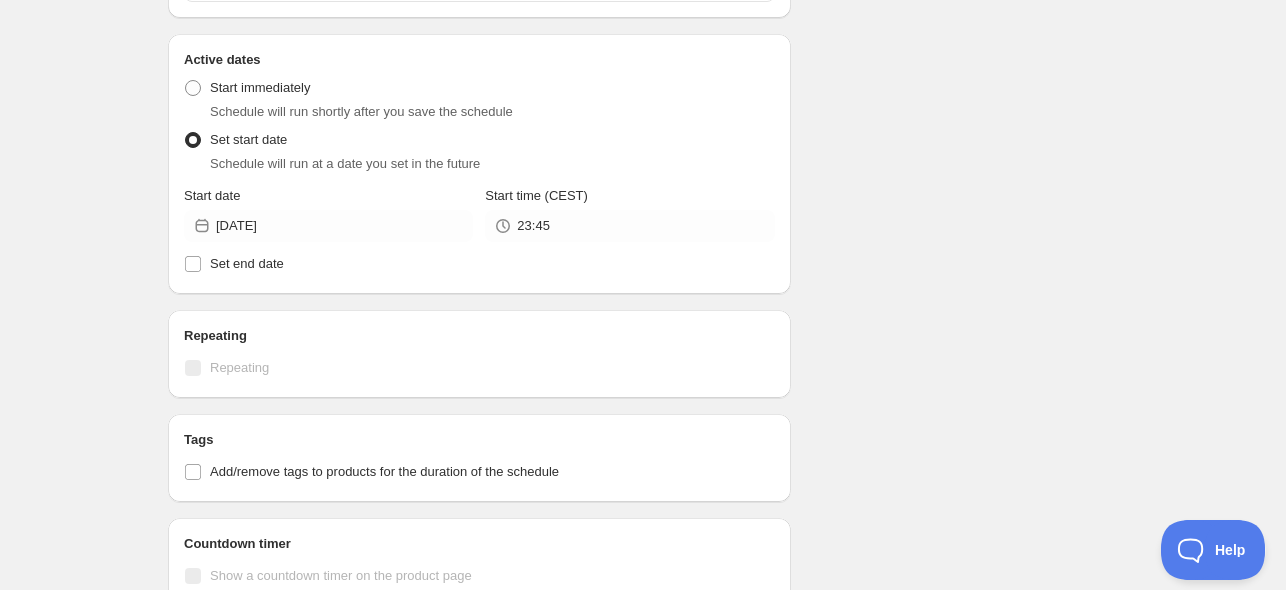 scroll, scrollTop: 1056, scrollLeft: 0, axis: vertical 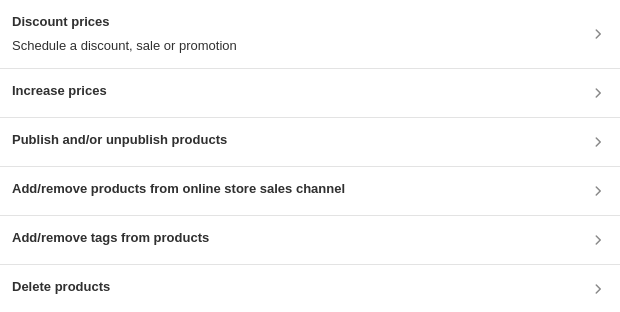click on "Publish and/or unpublish products" at bounding box center [119, 140] 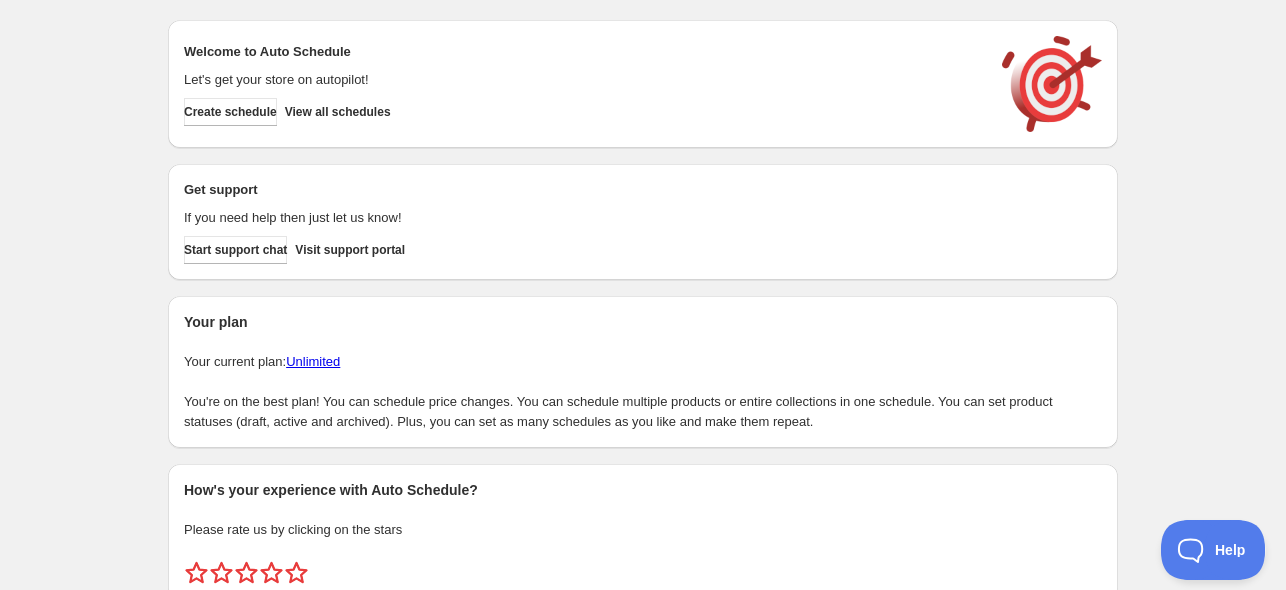 scroll, scrollTop: 0, scrollLeft: 0, axis: both 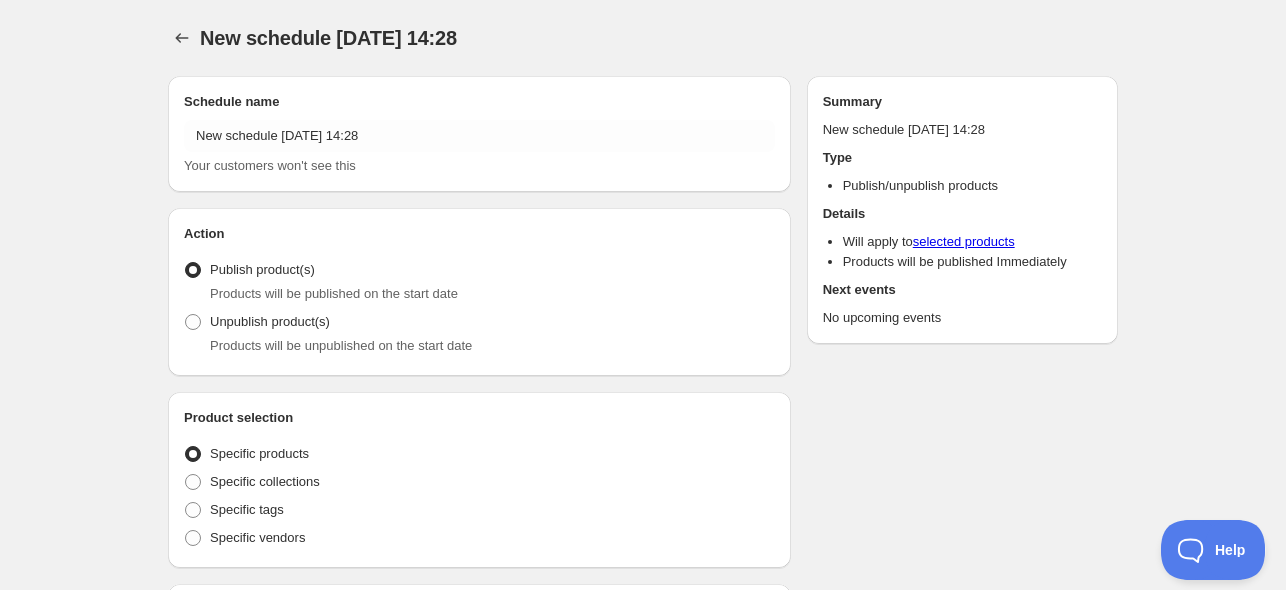 radio on "true" 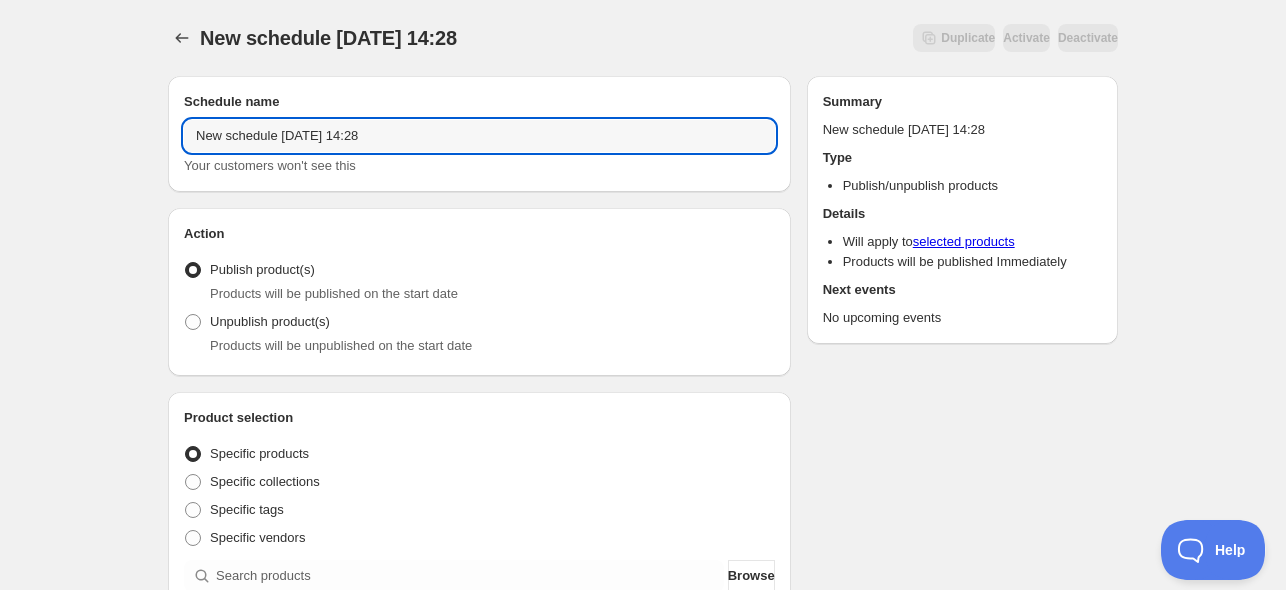 drag, startPoint x: 168, startPoint y: 131, endPoint x: -16, endPoint y: 124, distance: 184.1331 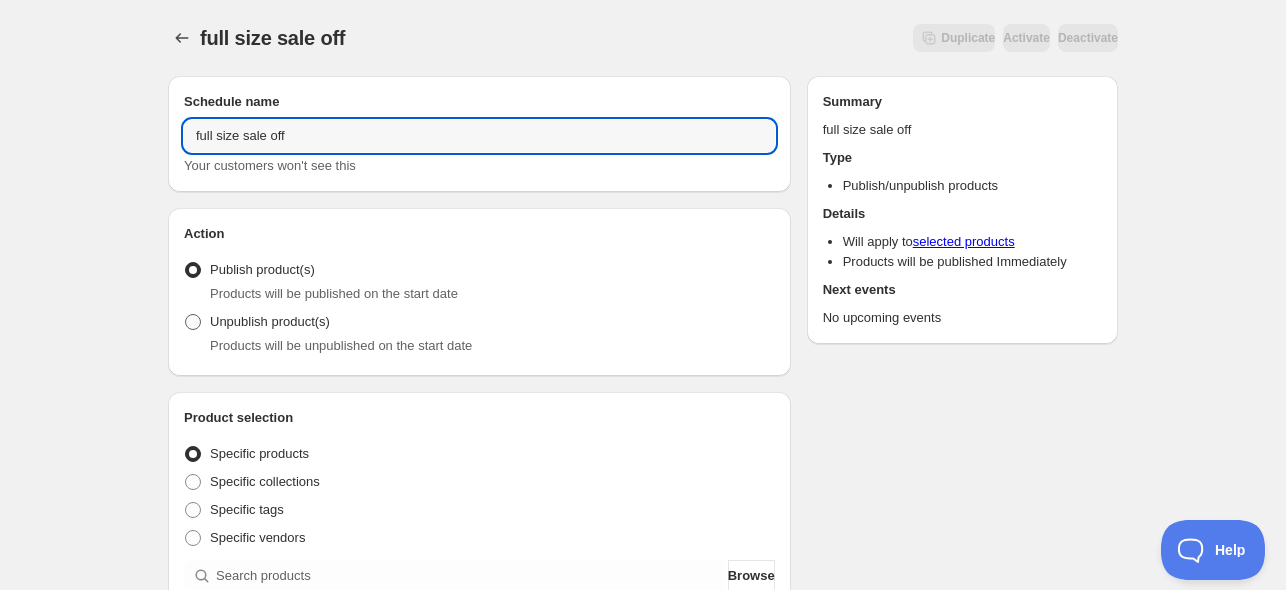 type on "full size sale off" 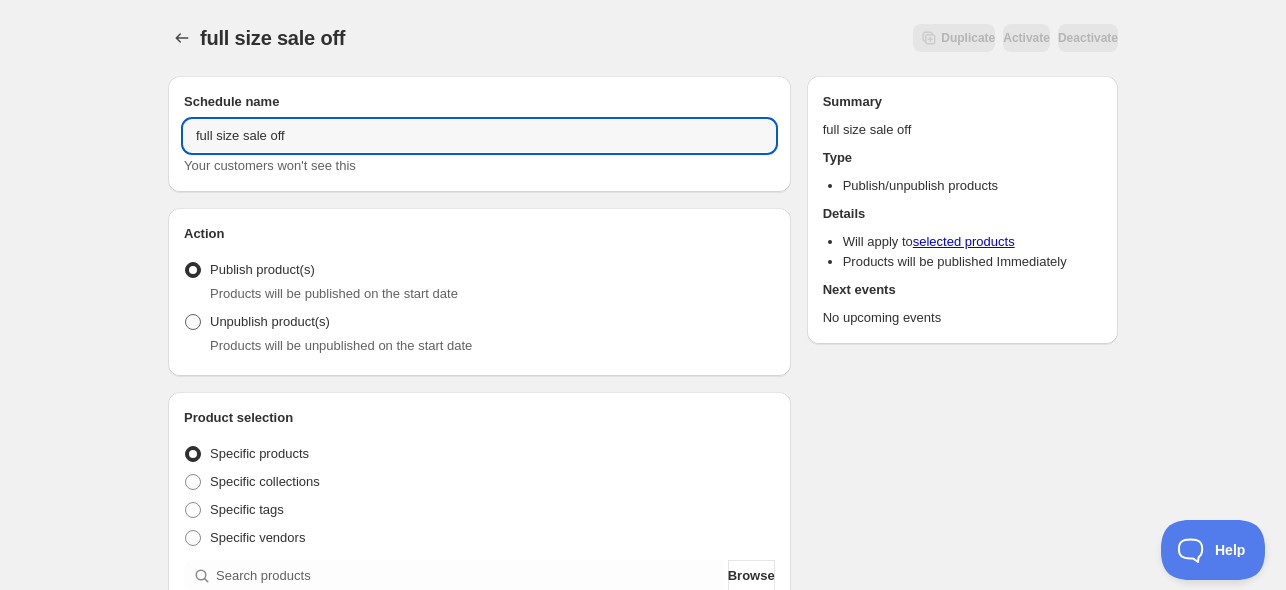radio on "true" 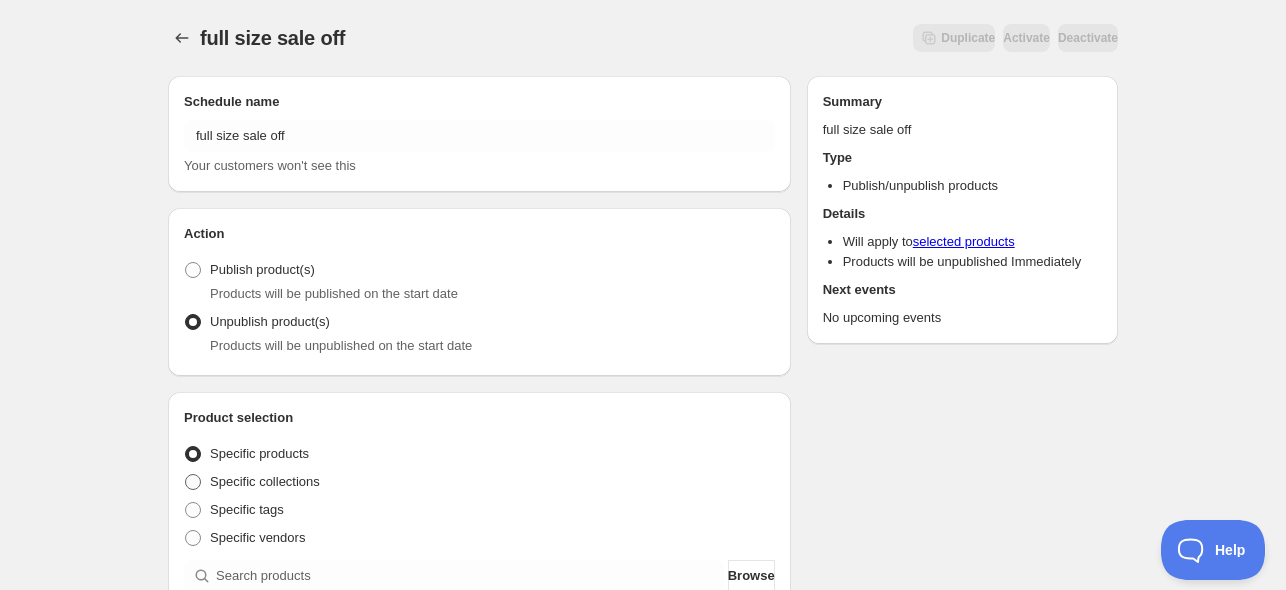click on "Specific collections" at bounding box center (265, 481) 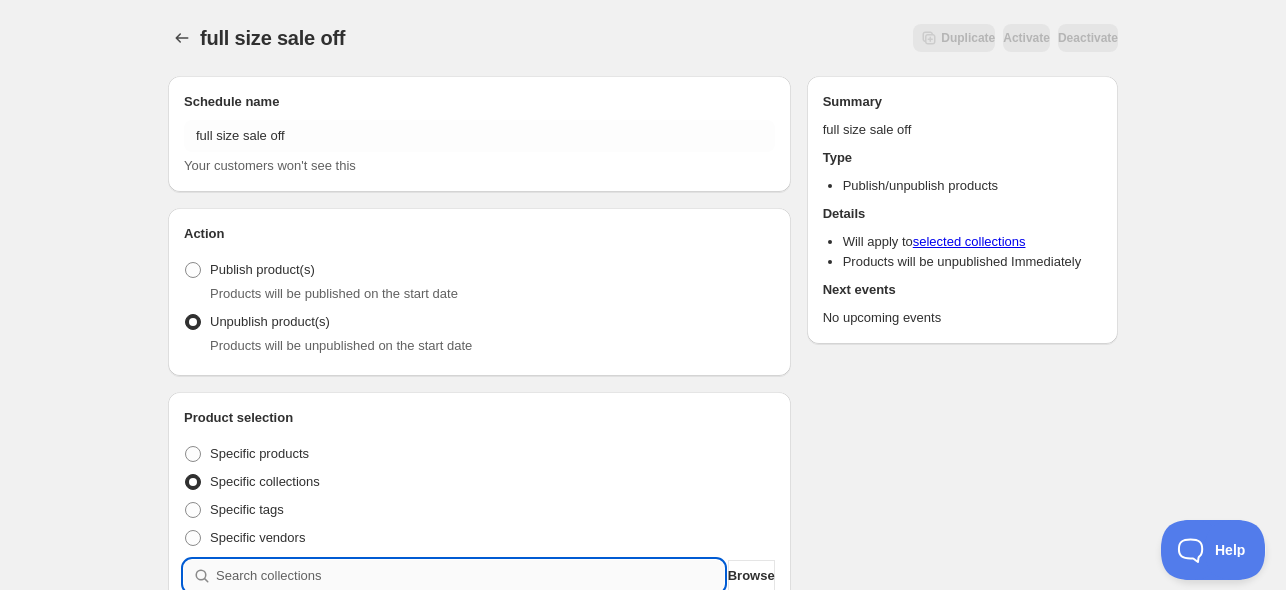 click at bounding box center [470, 576] 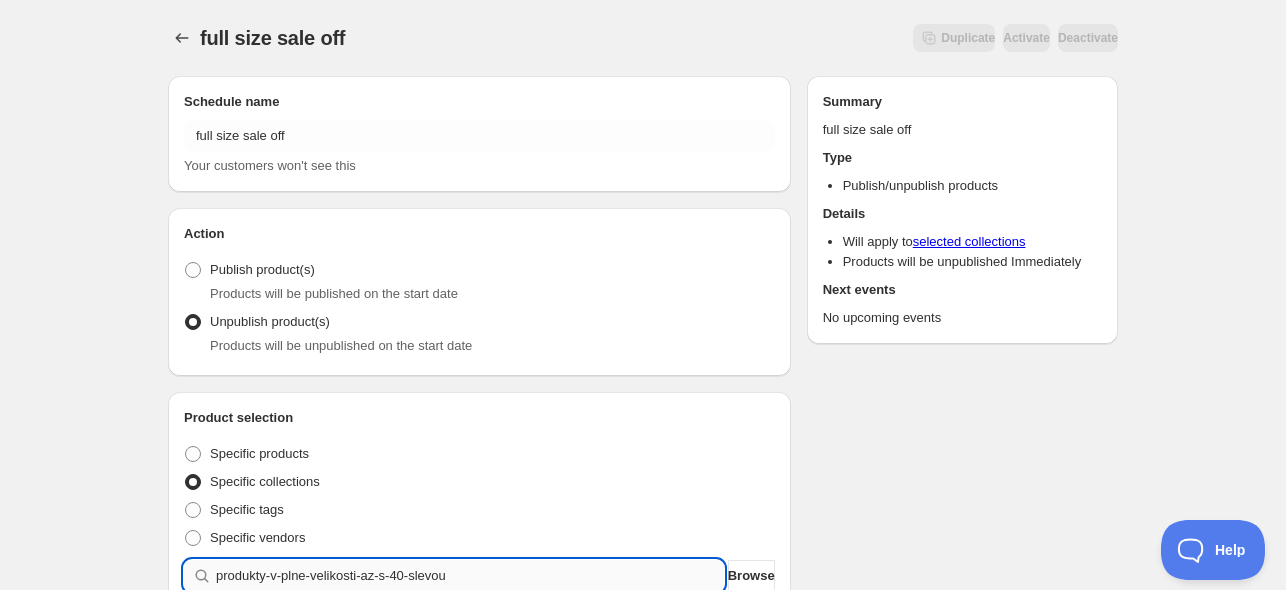 type 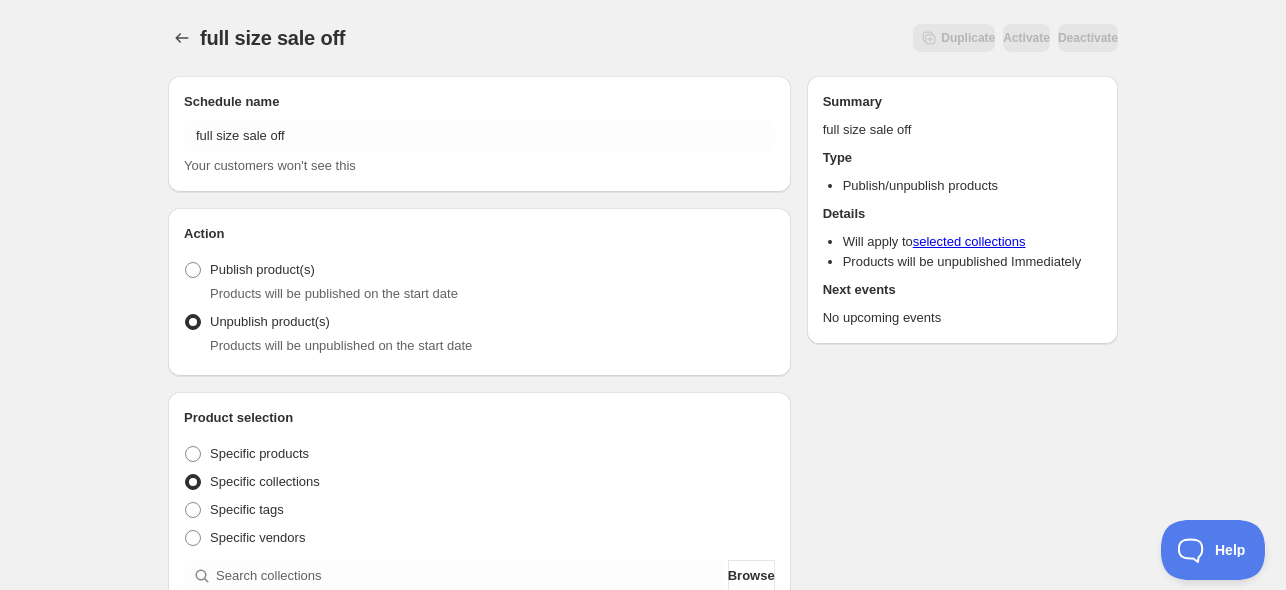 scroll, scrollTop: 400, scrollLeft: 0, axis: vertical 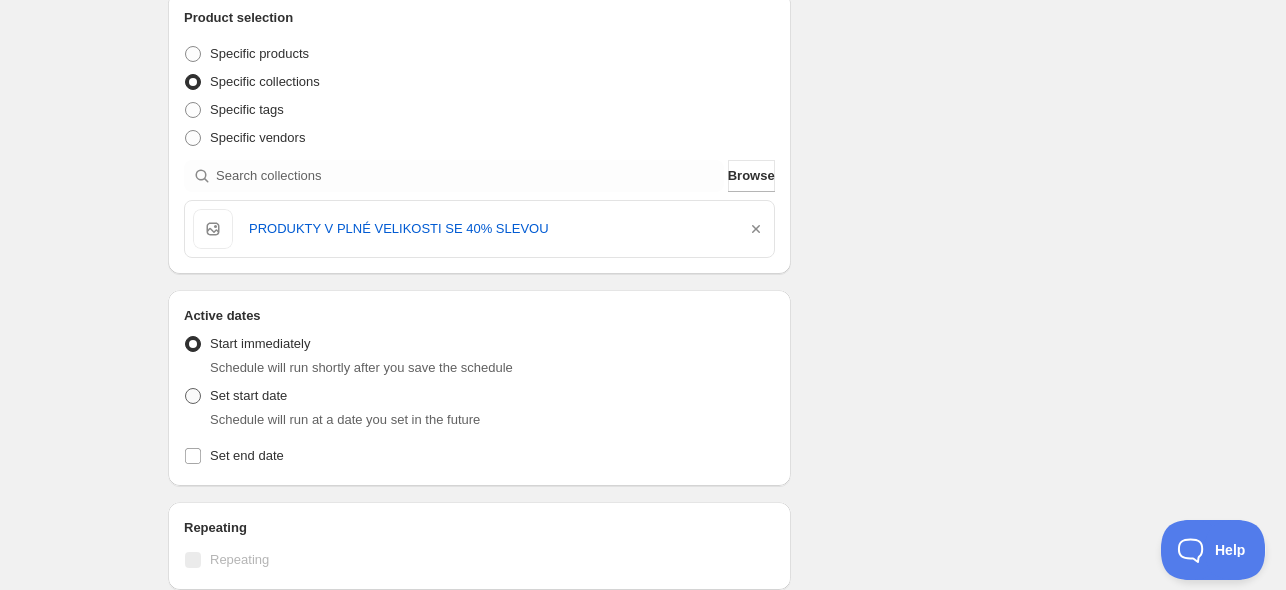 click on "Set start date" at bounding box center [248, 395] 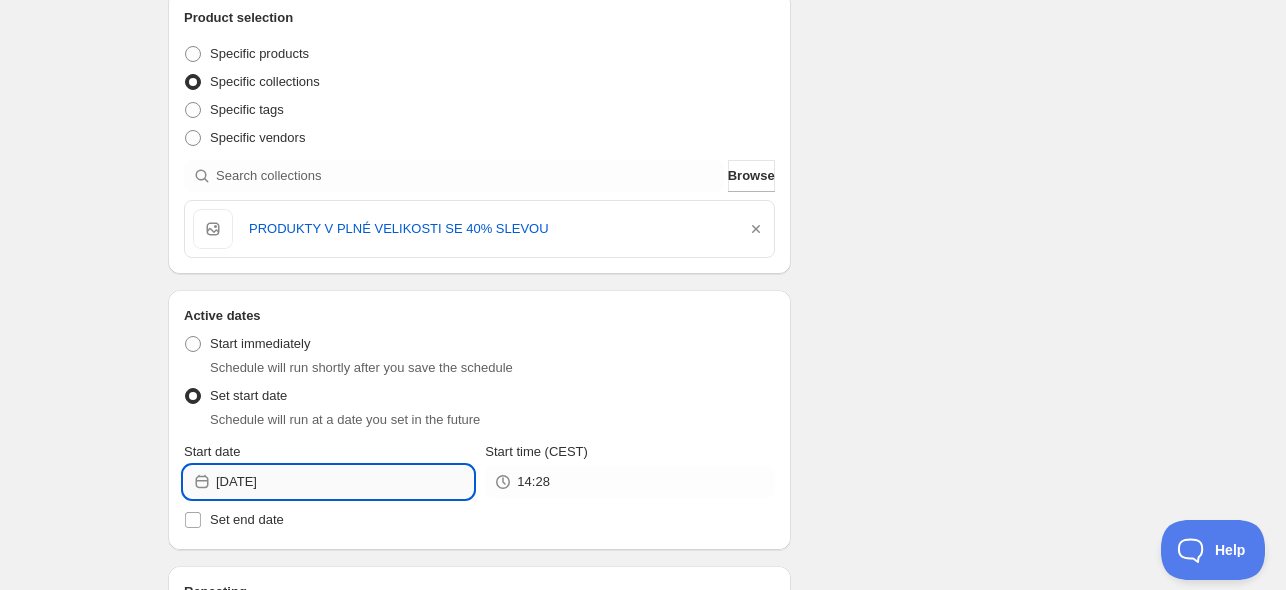 click on "2025-07-15" at bounding box center (344, 482) 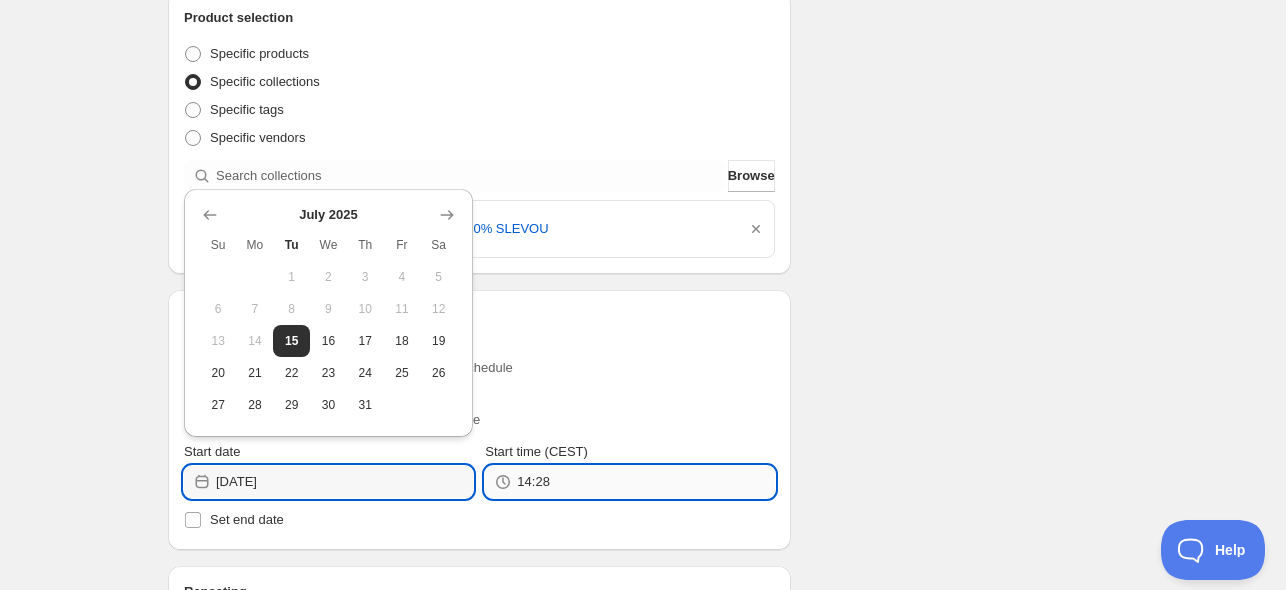 drag, startPoint x: 533, startPoint y: 483, endPoint x: 524, endPoint y: 471, distance: 15 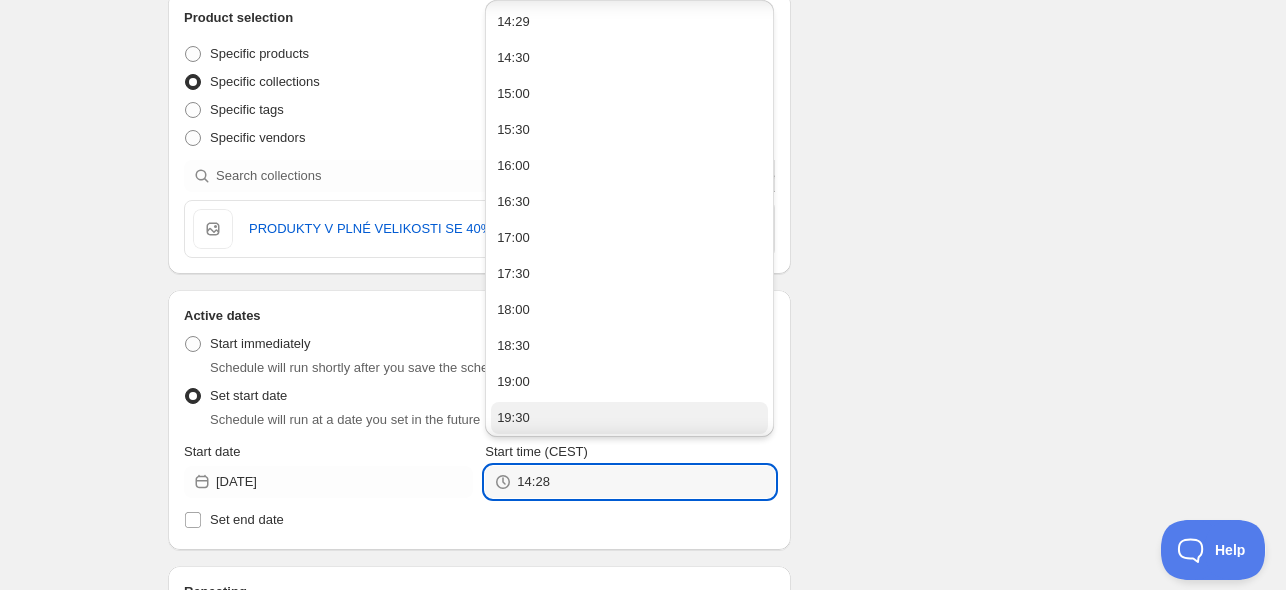 scroll, scrollTop: 291, scrollLeft: 0, axis: vertical 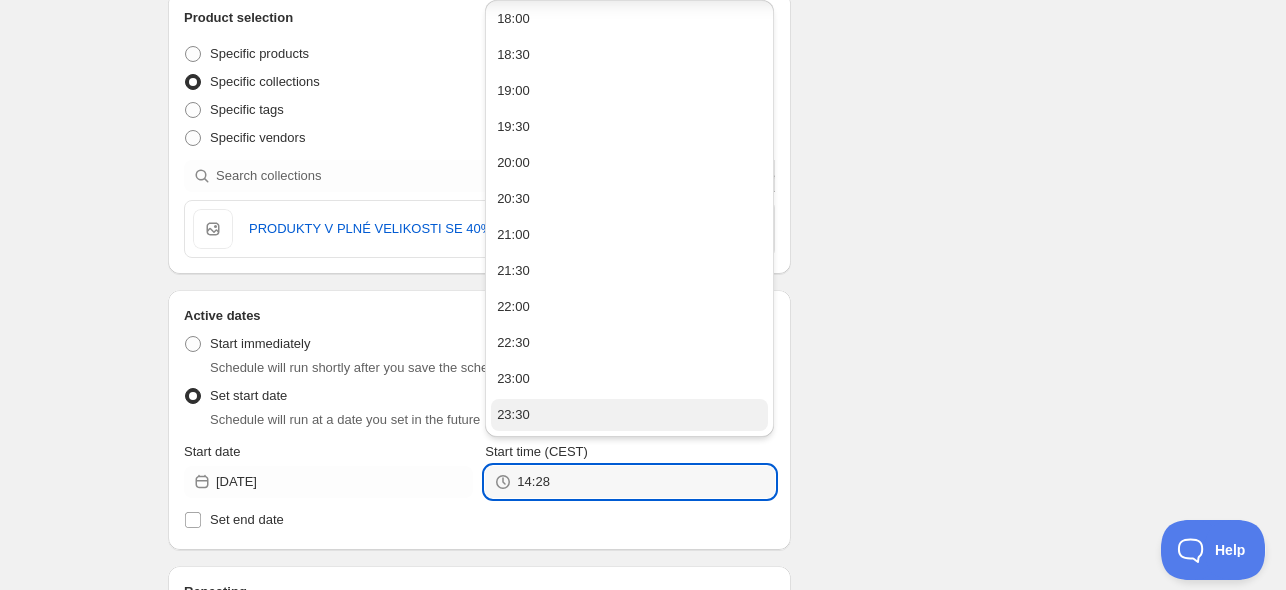 click on "23:30" at bounding box center (629, 415) 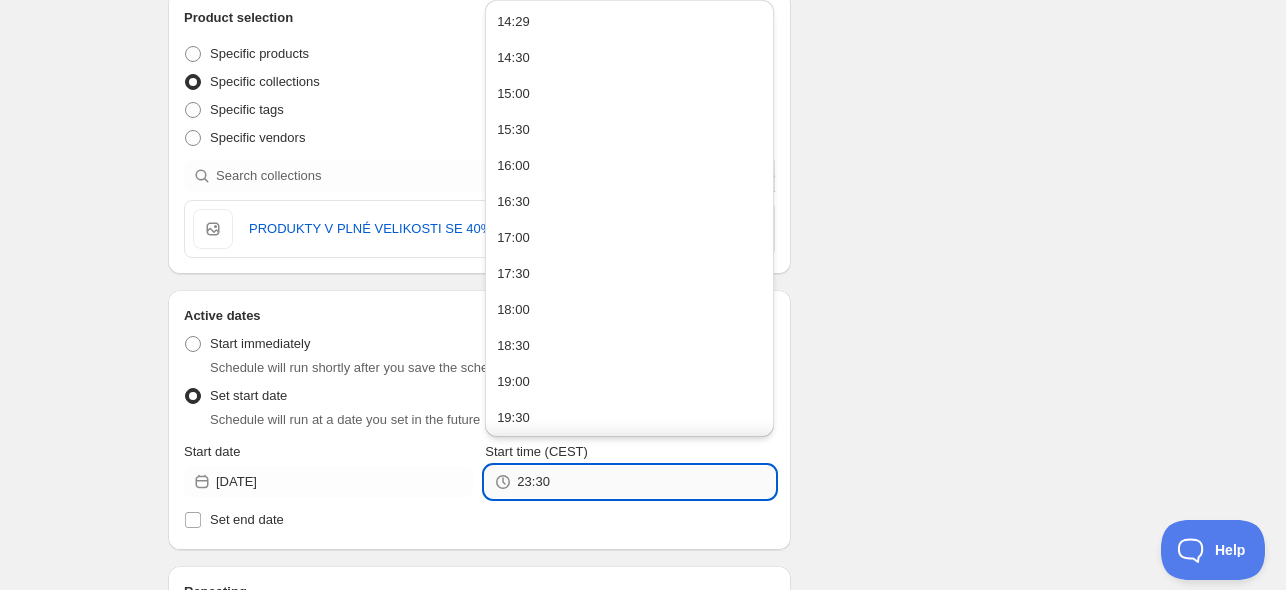 click on "23:30" at bounding box center [645, 482] 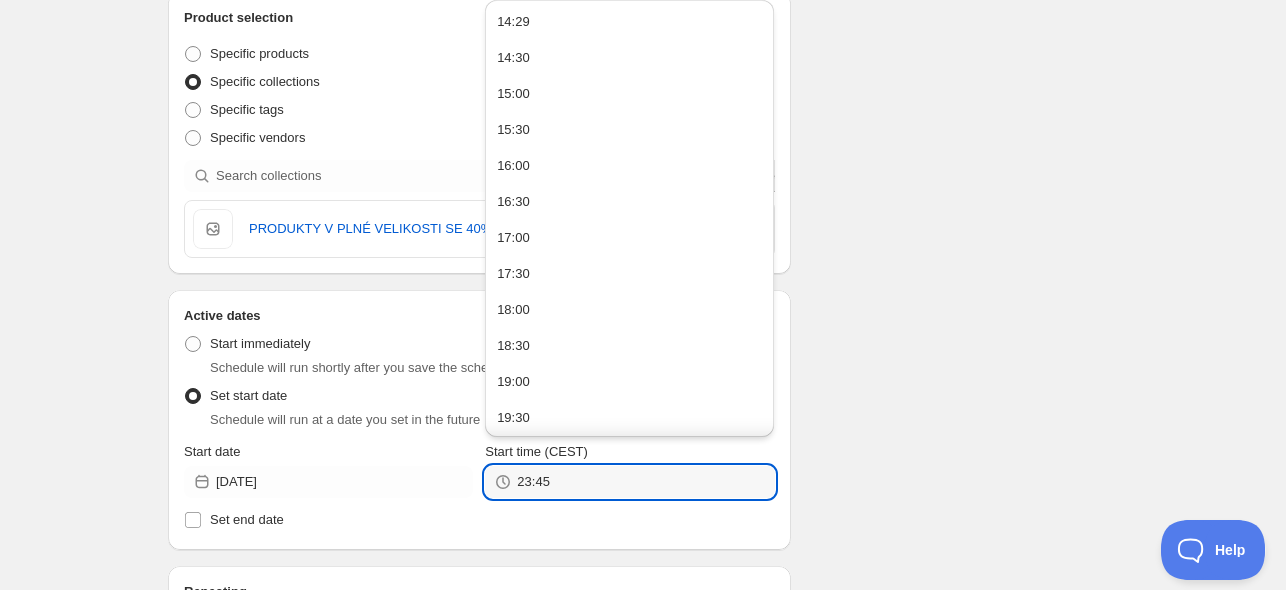 type on "23:45" 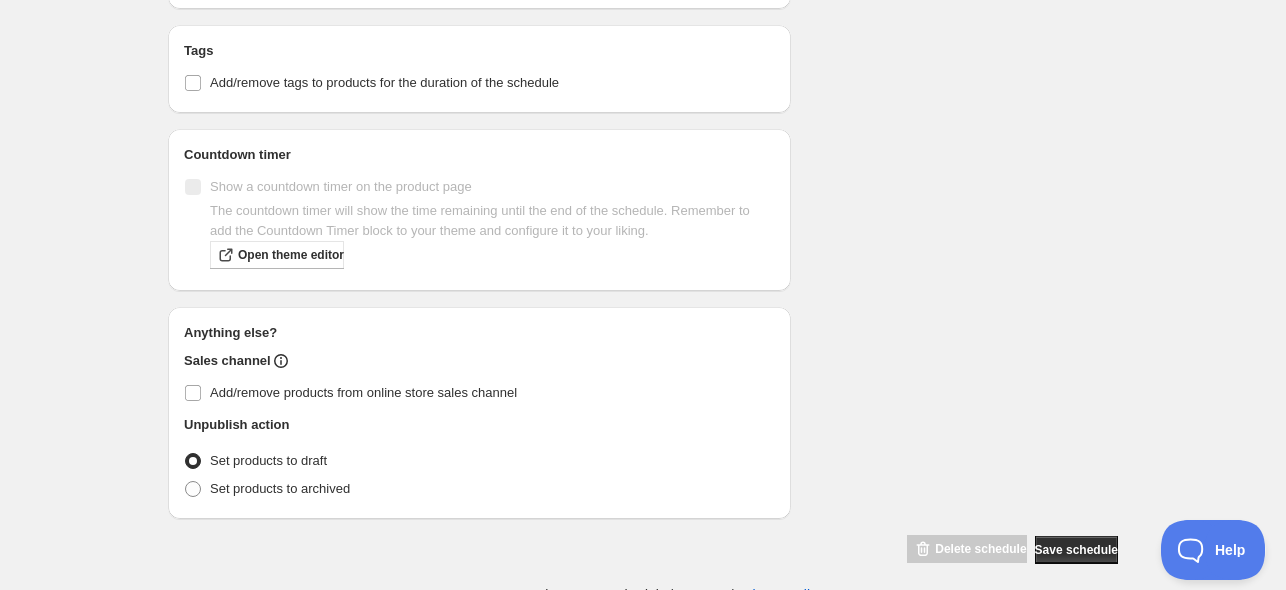 scroll, scrollTop: 1056, scrollLeft: 0, axis: vertical 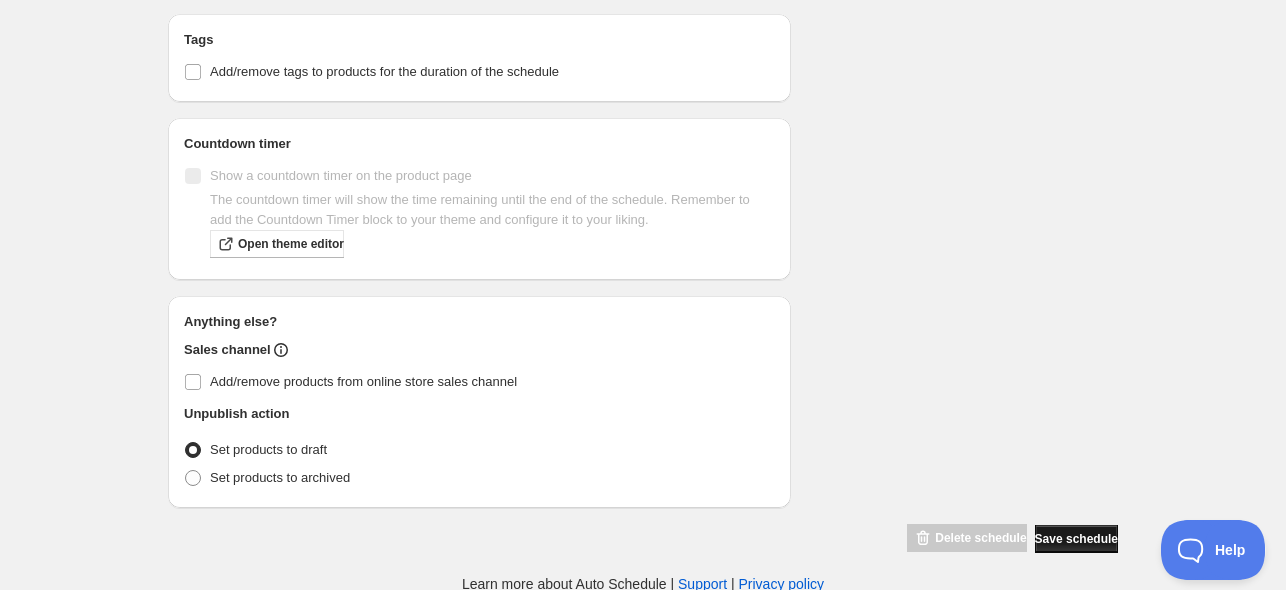 click on "Save schedule" at bounding box center [1076, 539] 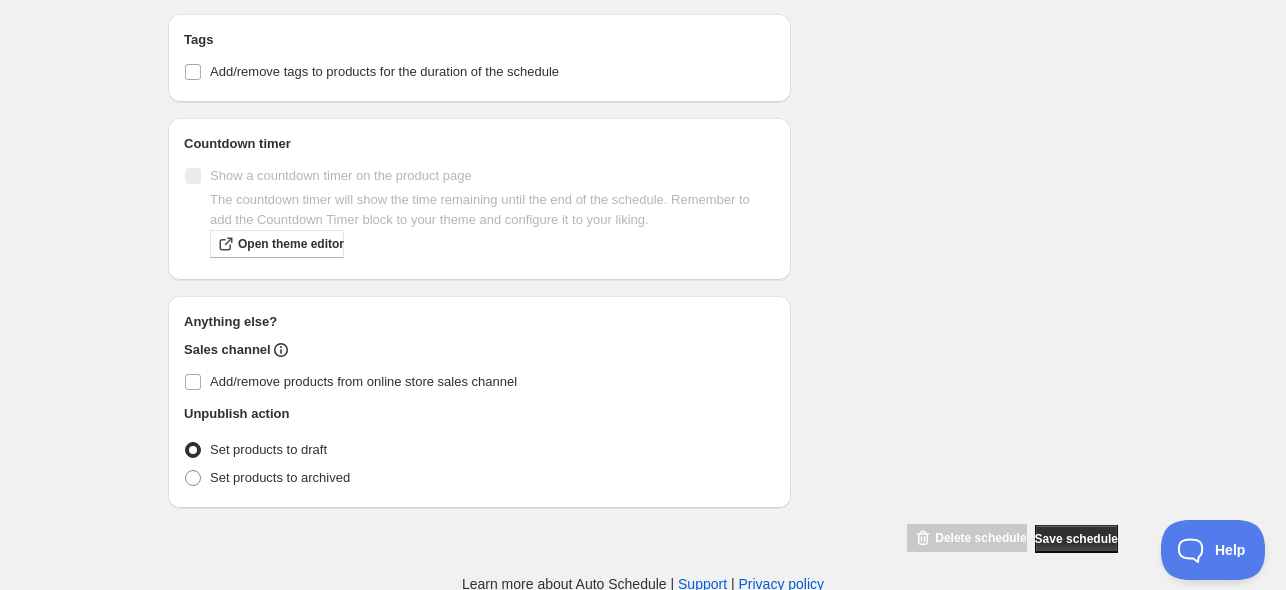 scroll, scrollTop: 0, scrollLeft: 0, axis: both 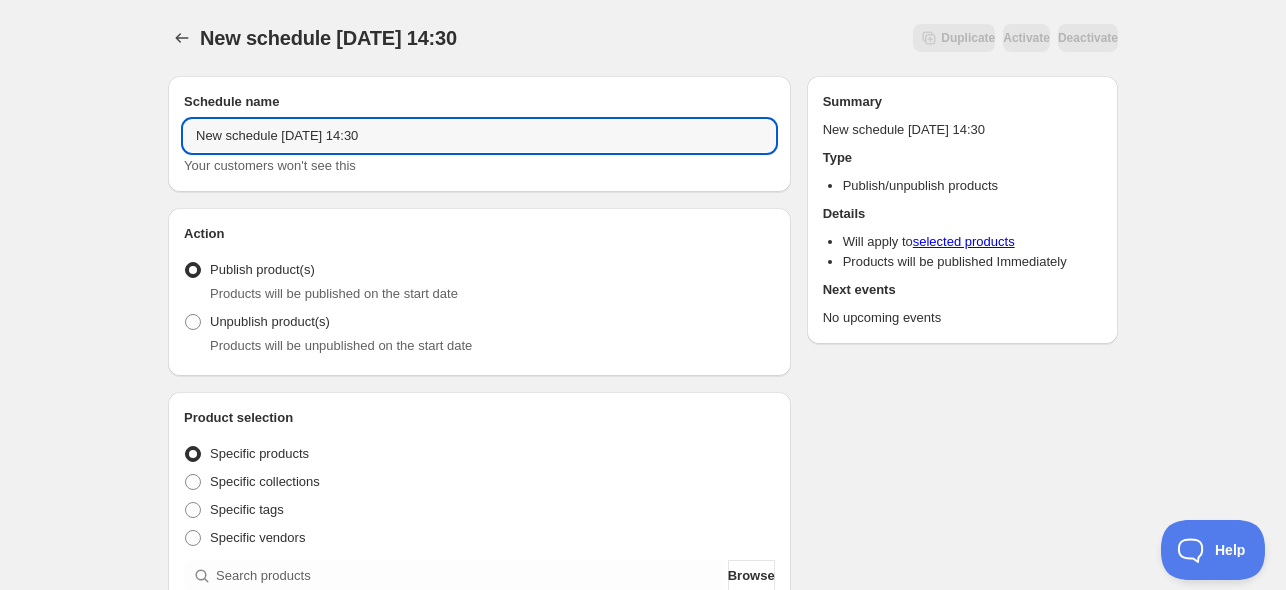 drag, startPoint x: 431, startPoint y: 127, endPoint x: 36, endPoint y: 111, distance: 395.3239 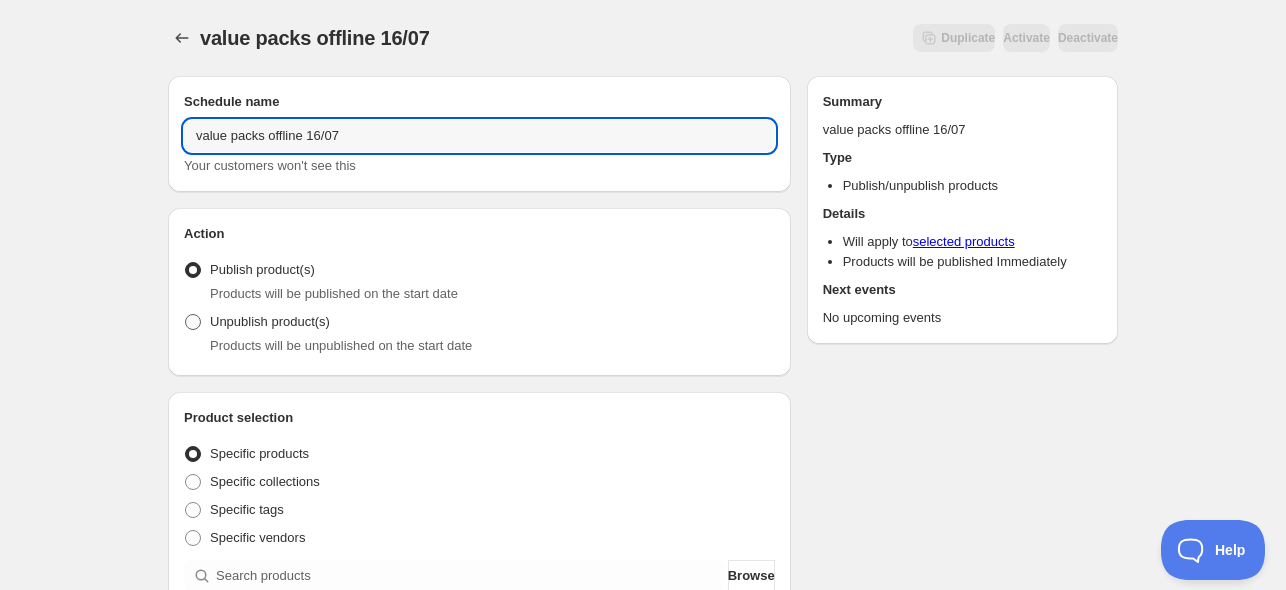 type on "value packs offline 16/07" 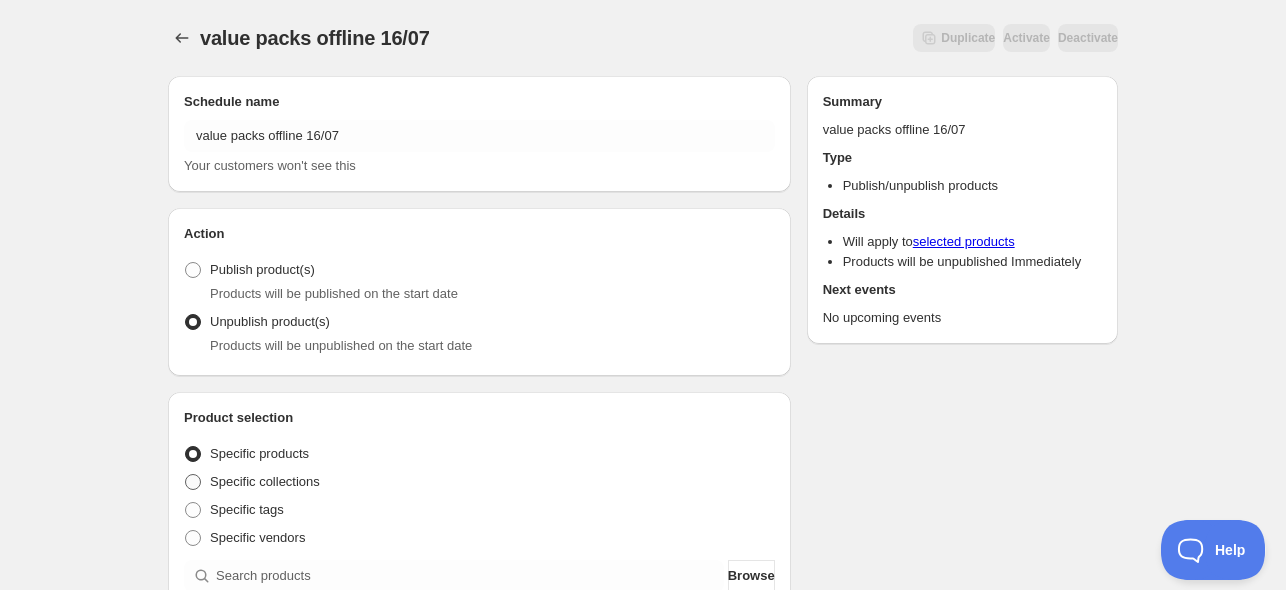 click on "Specific collections" at bounding box center (265, 481) 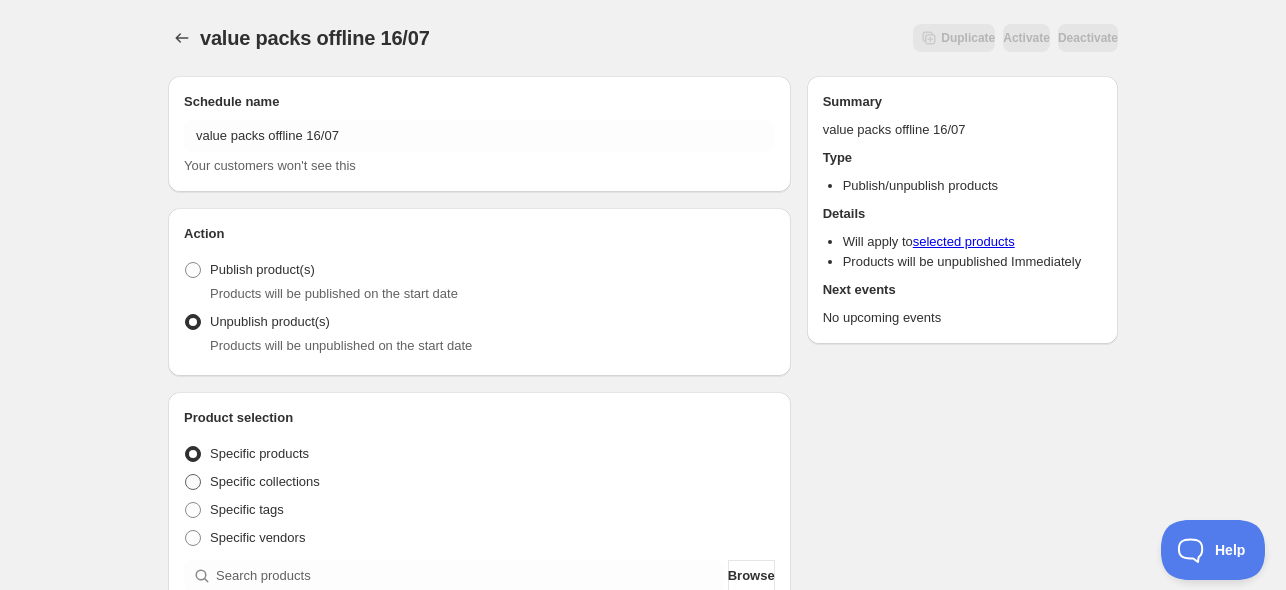radio on "true" 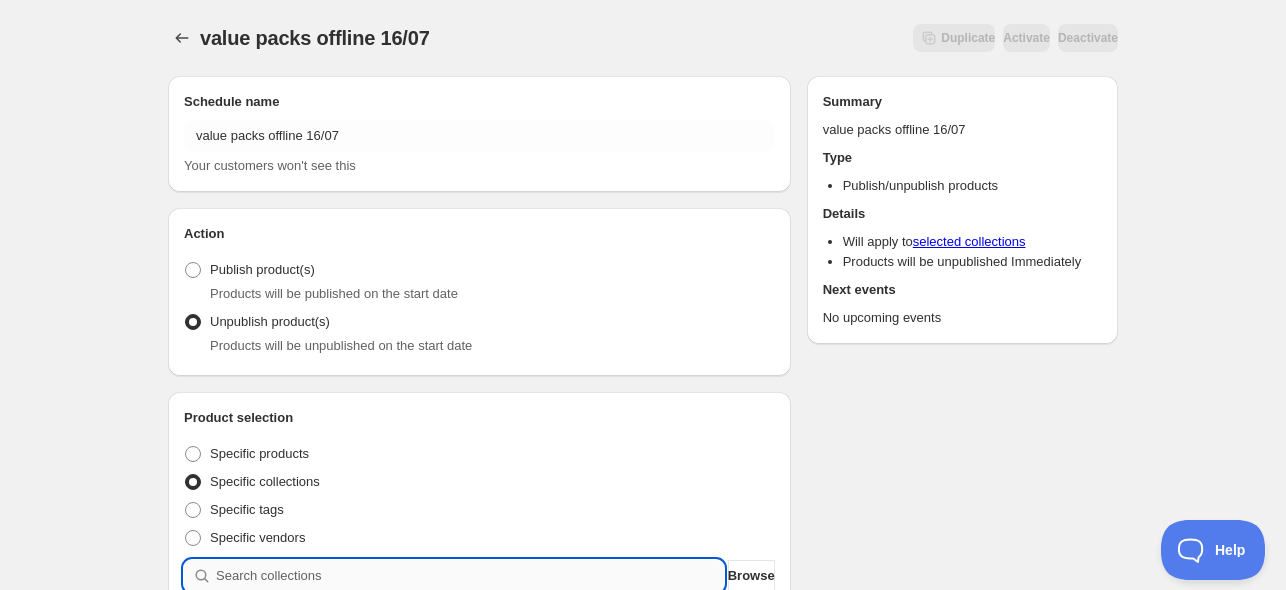 click at bounding box center [470, 576] 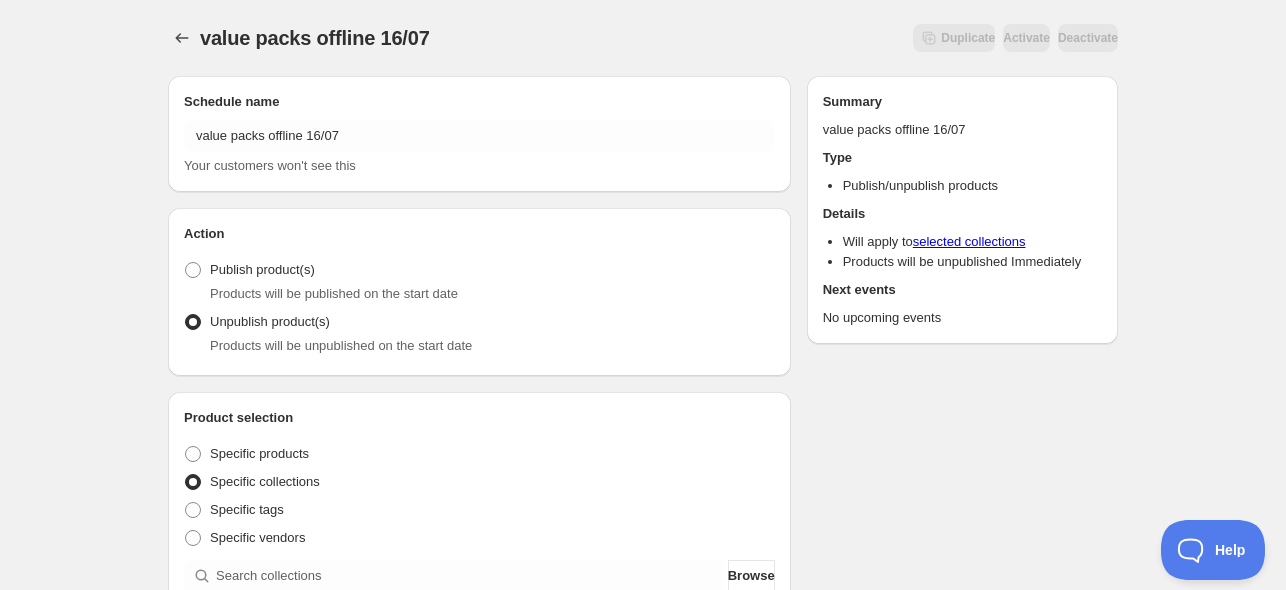 scroll, scrollTop: 400, scrollLeft: 0, axis: vertical 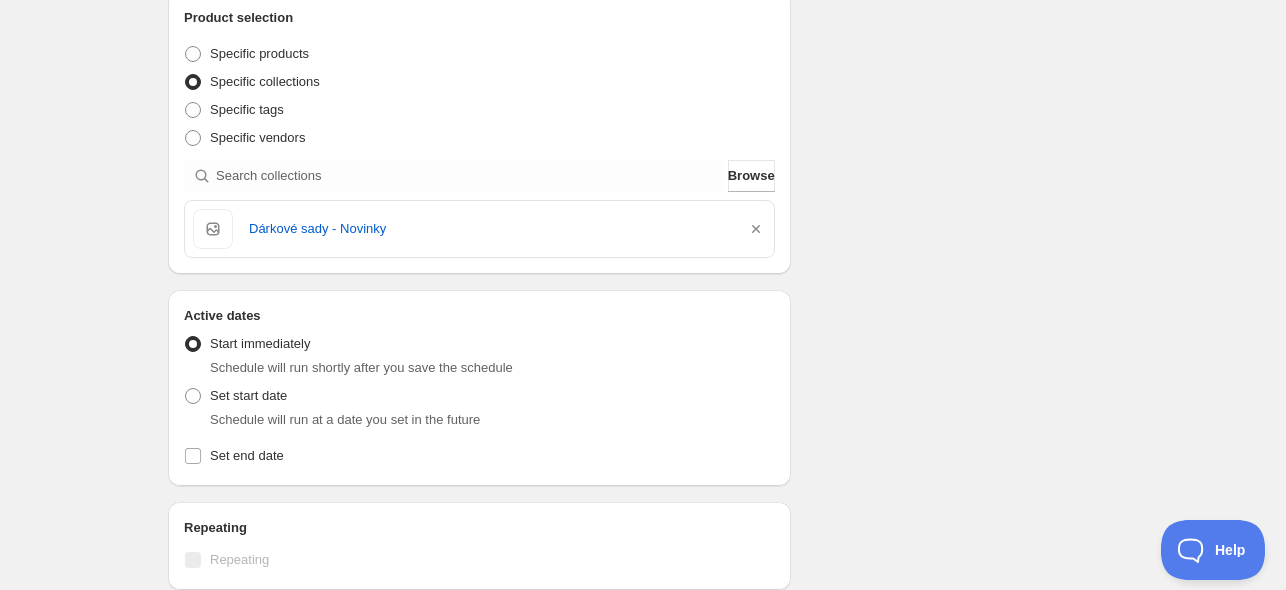 click on "Schedule will run at a date you set in the future" at bounding box center (492, 420) 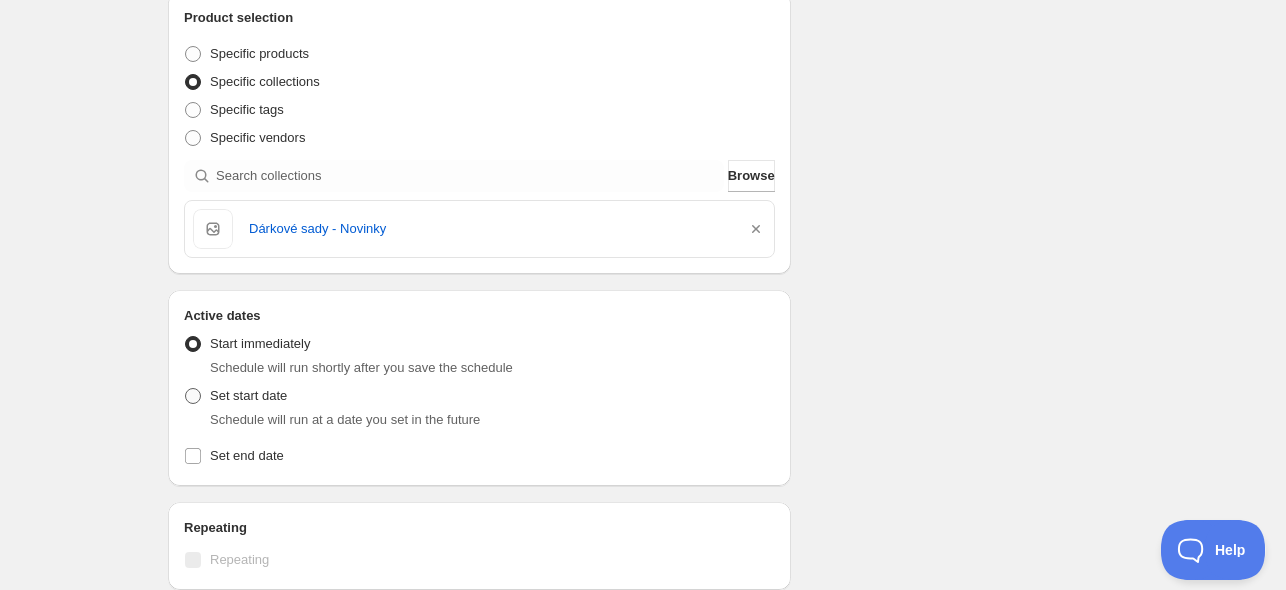 click on "Set start date" at bounding box center (248, 395) 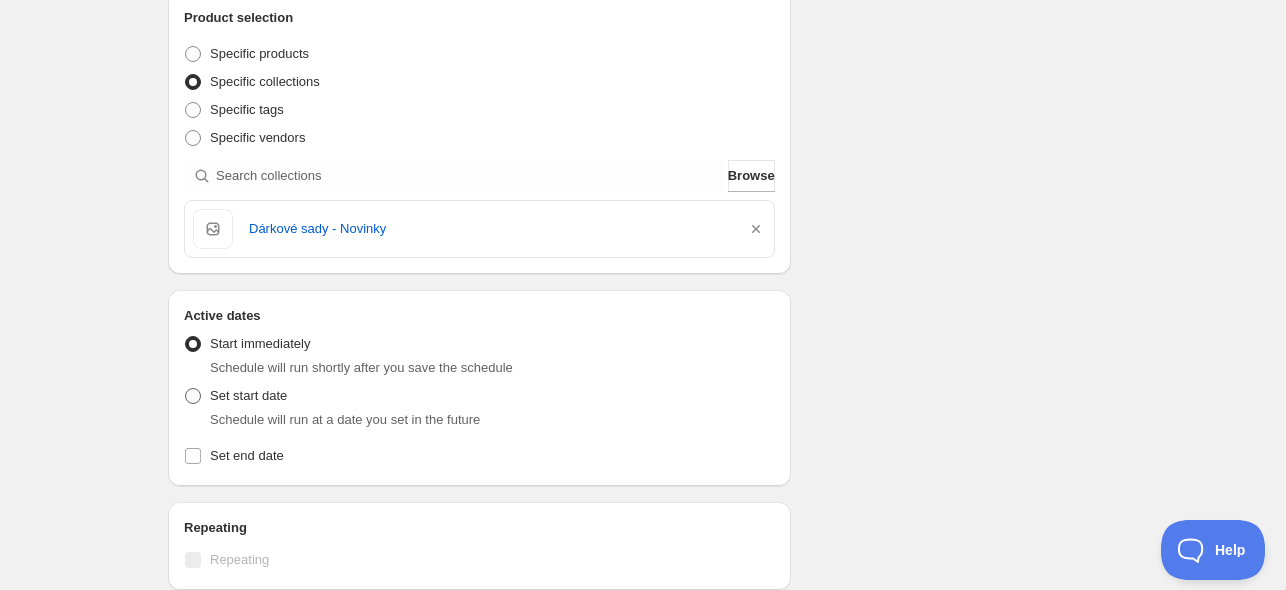 radio on "true" 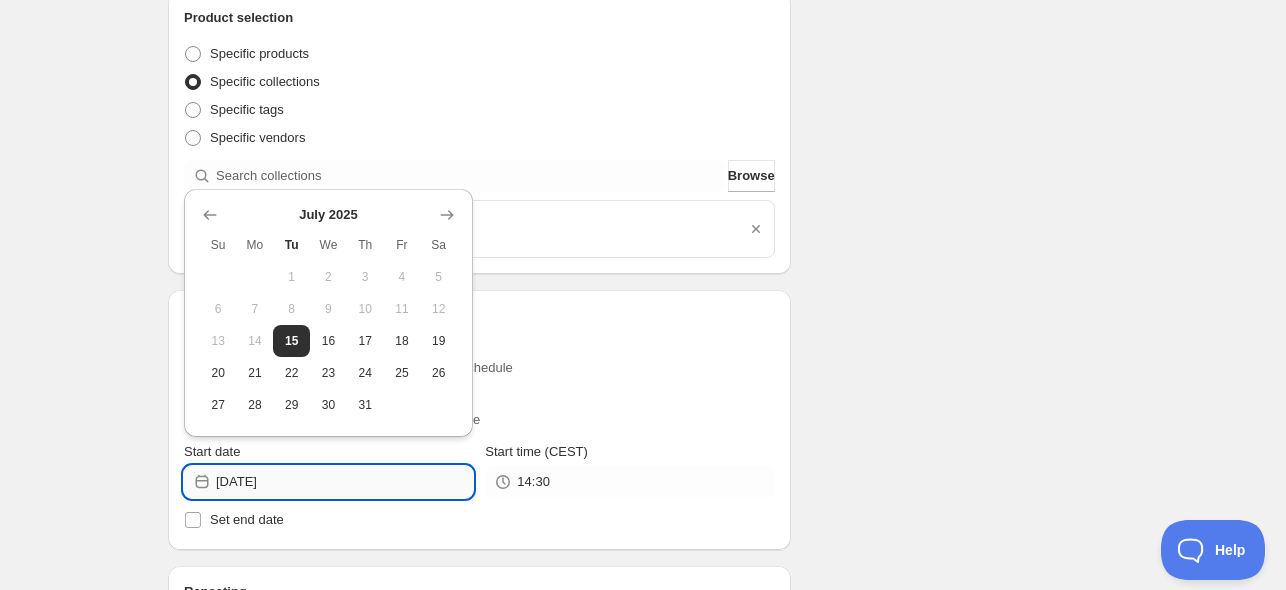click on "2025-07-15" at bounding box center [344, 482] 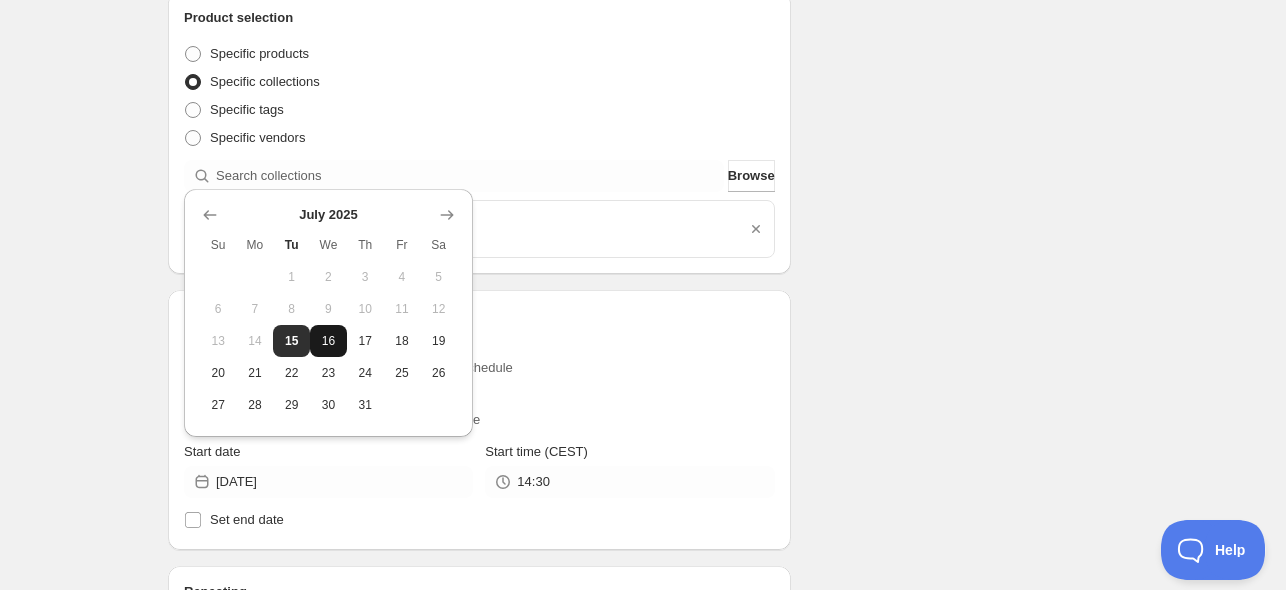 click on "16" at bounding box center (328, 341) 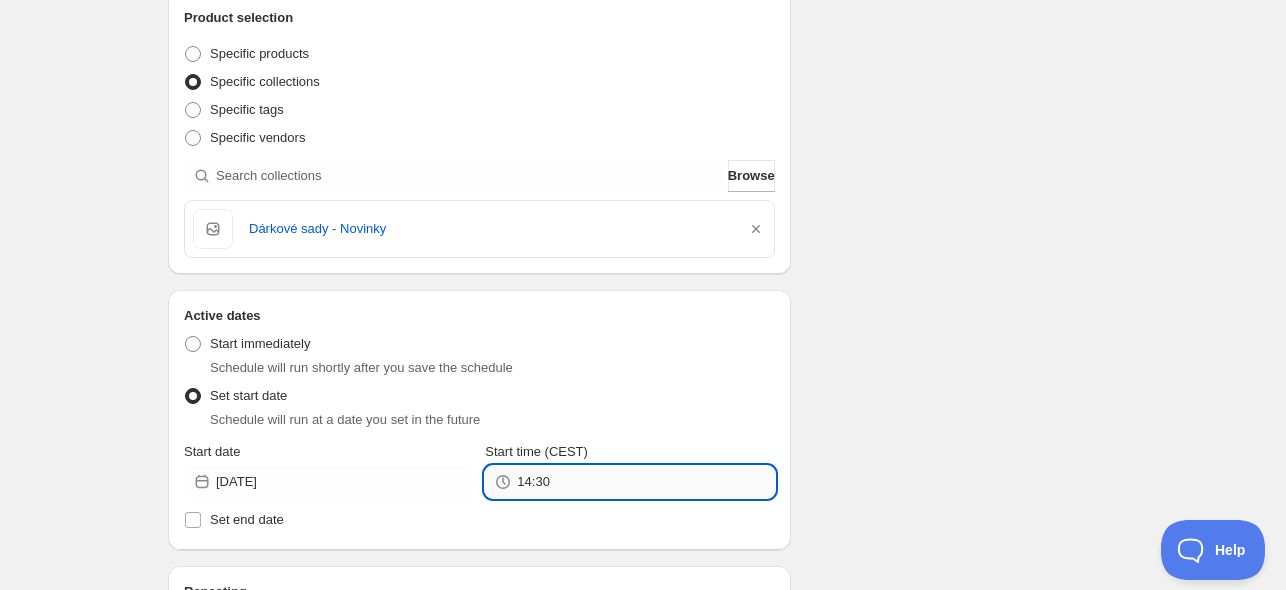 click on "14:30" at bounding box center [645, 482] 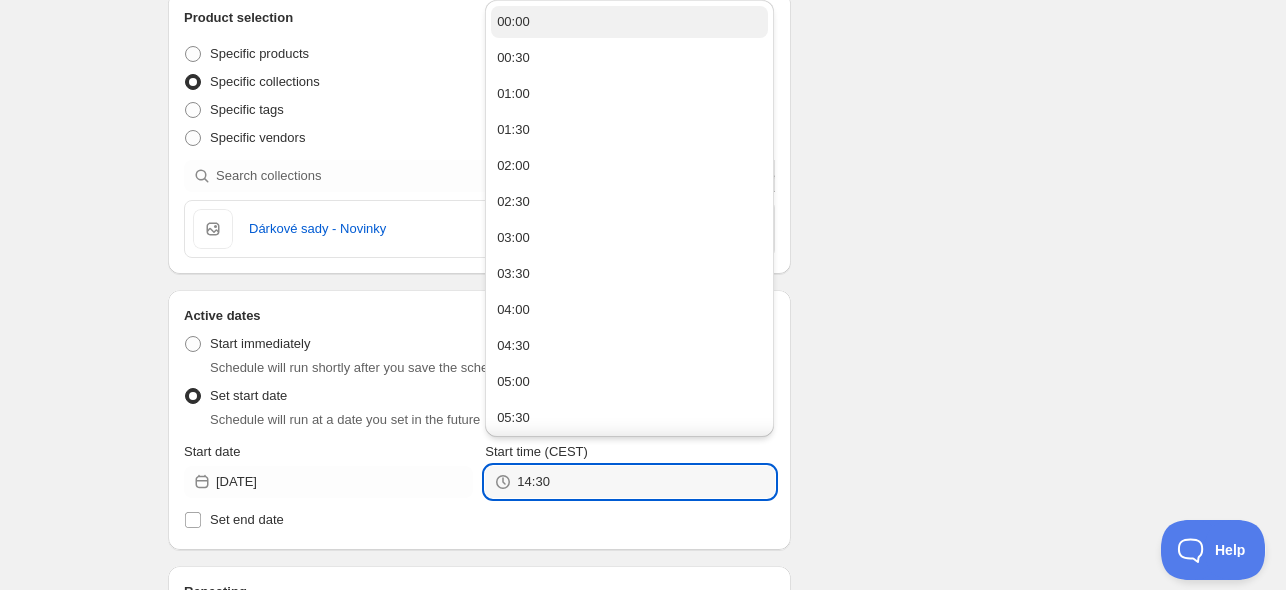click on "00:00" at bounding box center [629, 22] 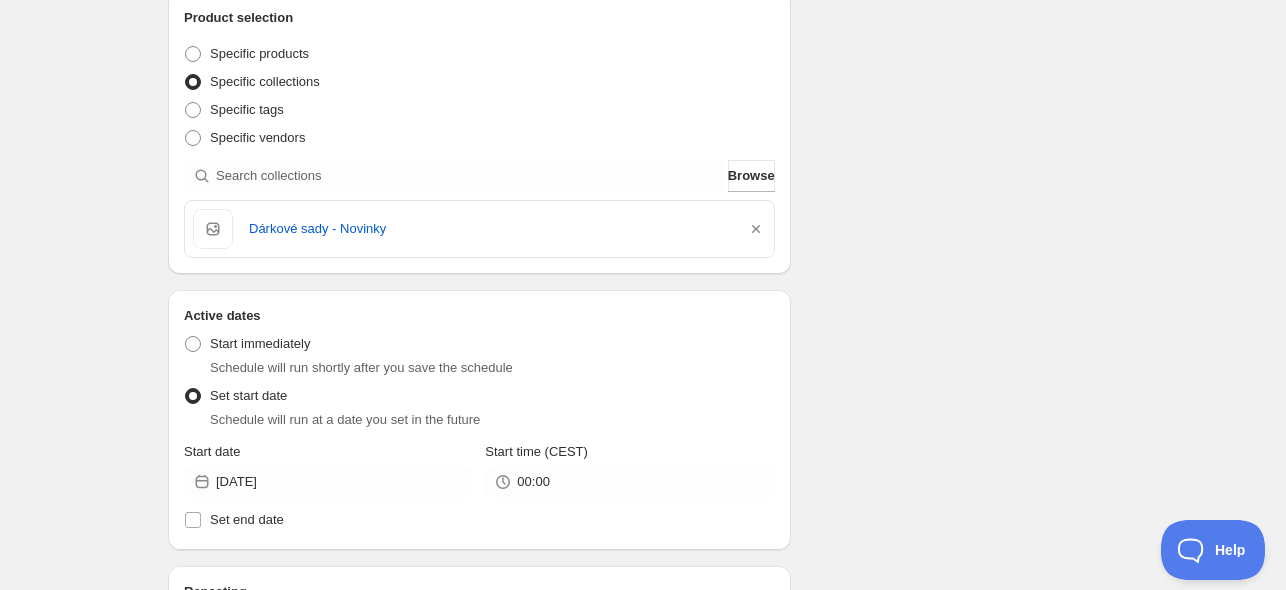 click on "Schedule name value packs offline 16/07 Your customers won't see this Action Action Publish product(s) Products will be published on the start date Unpublish product(s) Products will be unpublished on the start date Product selection Entity type Specific products Specific collections Specific tags Specific vendors Browse Dárkové sady - Novinky Active dates Active Date Type Start immediately Schedule will run shortly after you save the schedule Set start date Schedule will run at a date you set in the future Start date 2025-07-16 Start time (CEST) 00:00 Set end date Repeating Repeating Ok Cancel Every 1 Date range Days Weeks Months Years Days Ends Never On specific date After a number of occurances Tags Add/remove tags to products for the duration of the schedule Countdown timer Show a countdown timer on the product page The countdown timer will show the time remaining until the end of the schedule. Remember to add the Countdown Timer block to your theme and configure it to your liking. Open theme editor" at bounding box center (635, 435) 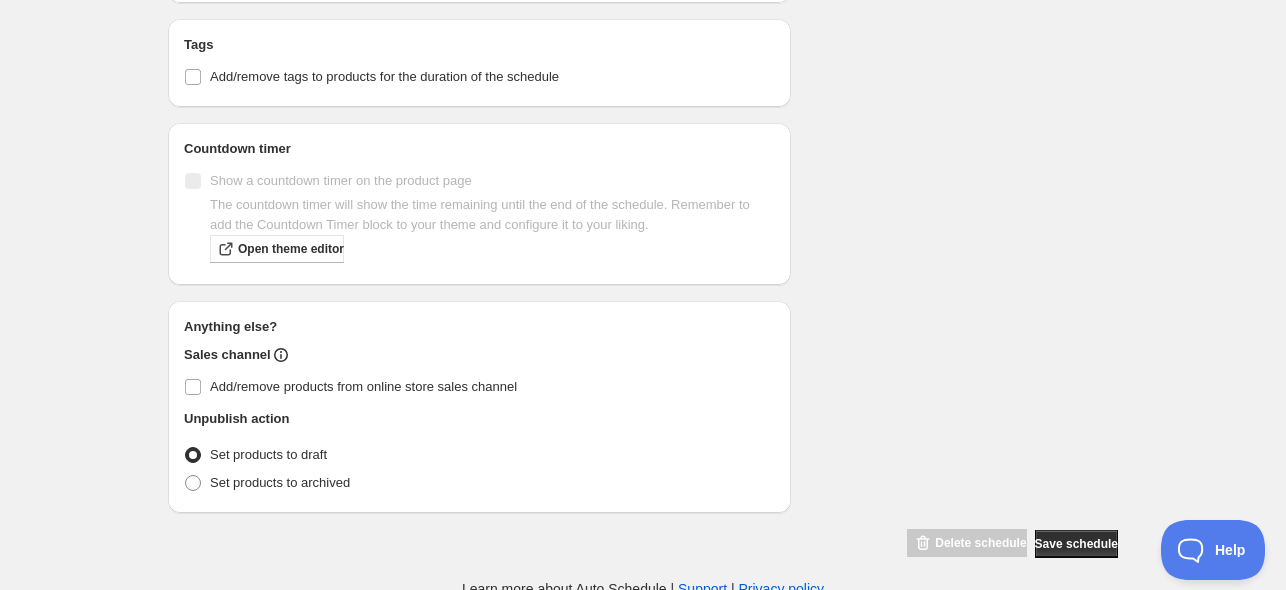 scroll, scrollTop: 1056, scrollLeft: 0, axis: vertical 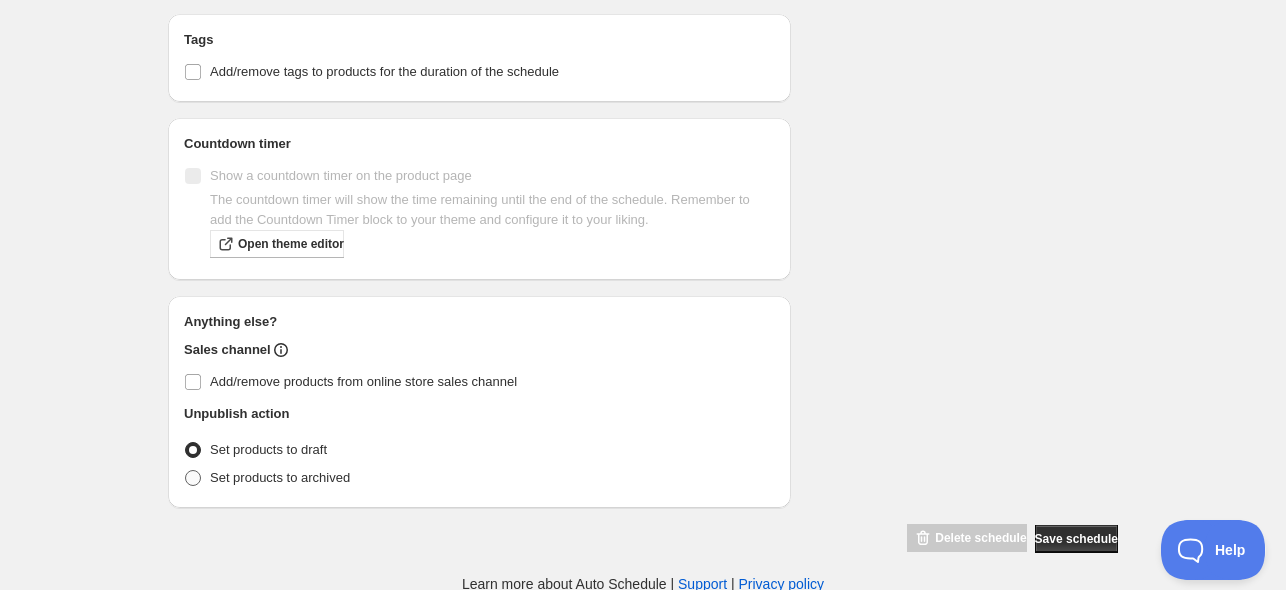 click on "Set products to archived" at bounding box center (280, 477) 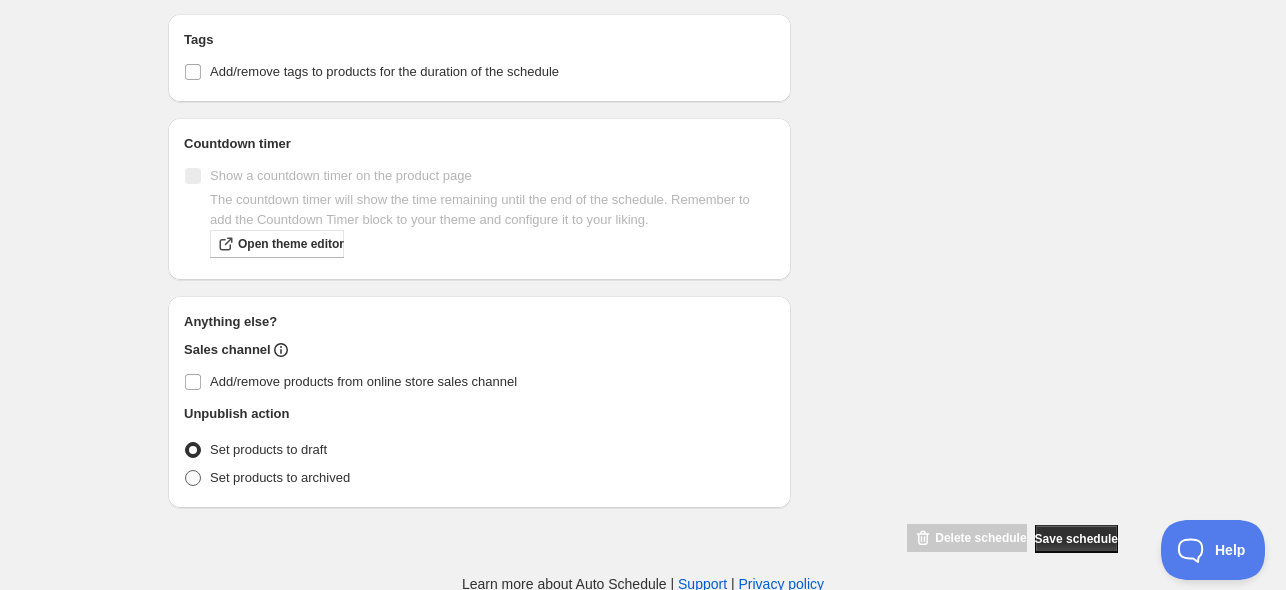 radio on "true" 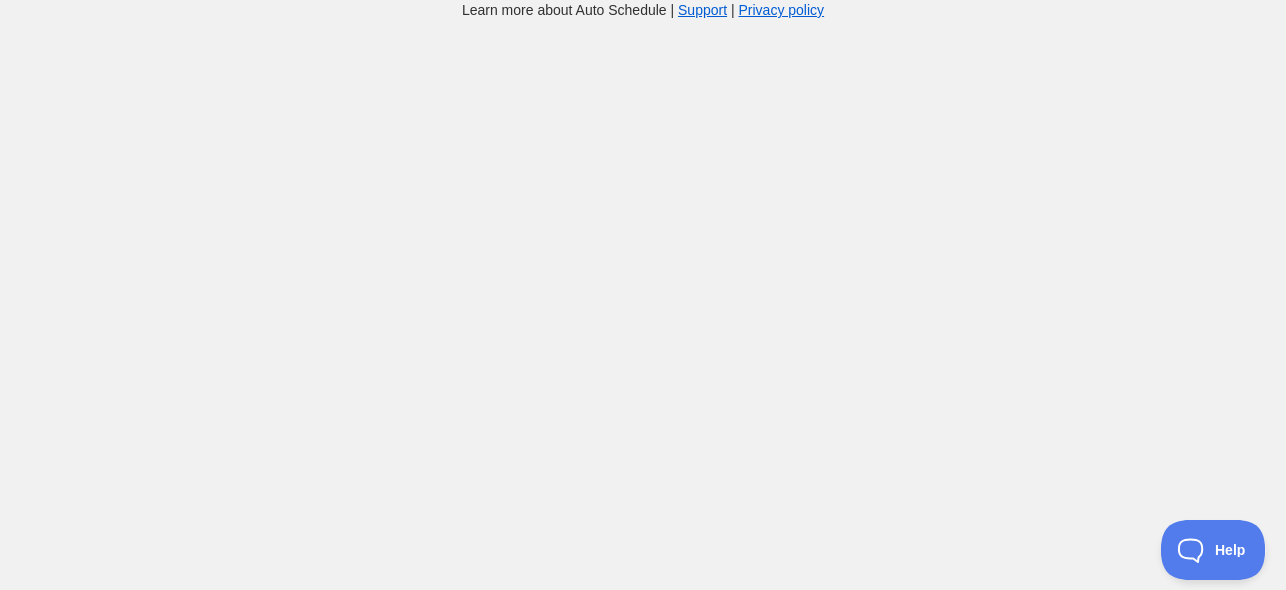 scroll, scrollTop: 0, scrollLeft: 0, axis: both 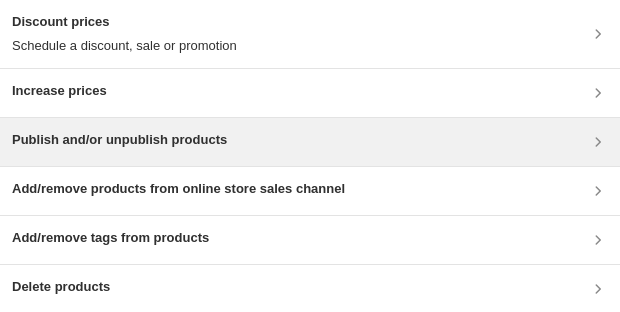 click on "Publish and/or unpublish products" at bounding box center (119, 140) 